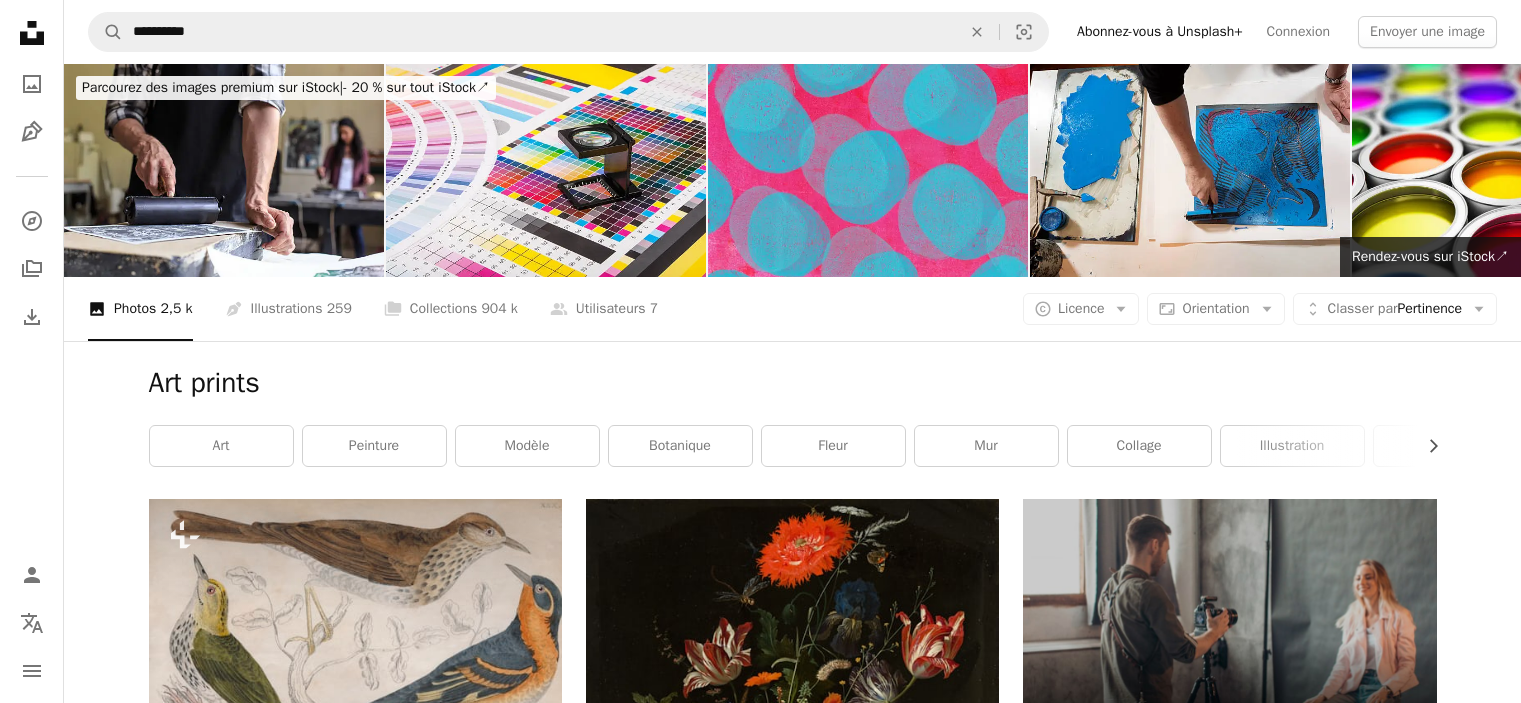 scroll, scrollTop: 10392, scrollLeft: 0, axis: vertical 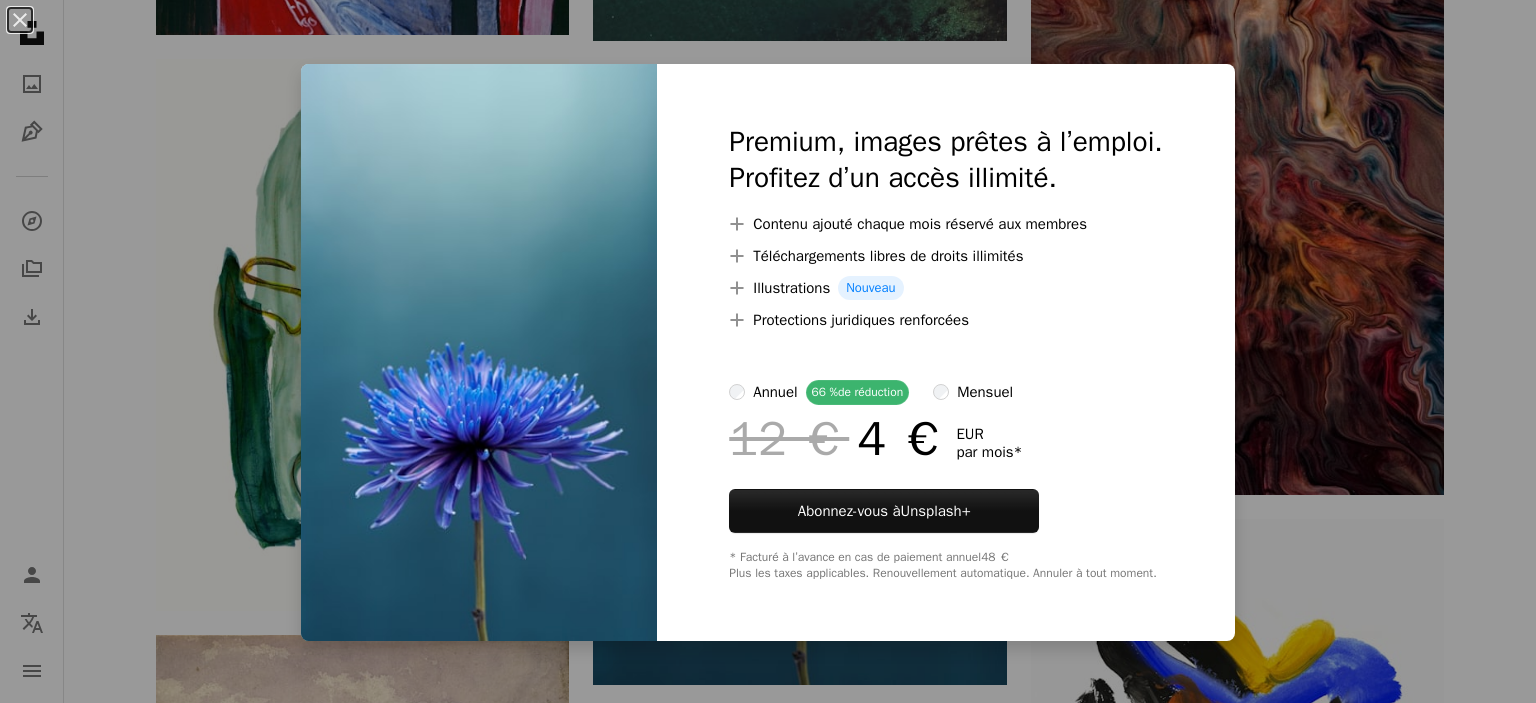 click on "An X shape Premium, images prêtes à l’emploi. Profitez d’un accès illimité. A plus sign Contenu ajouté chaque mois réservé aux membres A plus sign Téléchargements libres de droits illimités A plus sign Illustrations  Nouveau A plus sign Protections juridiques renforcées annuel 66 %  de réduction mensuel 12 €   4 € EUR par mois * Abonnez-vous à  Unsplash+ * Facturé à l’avance en cas de paiement annuel  48 € Plus les taxes applicables. Renouvellement automatique. Annuler à tout moment." at bounding box center [768, 351] 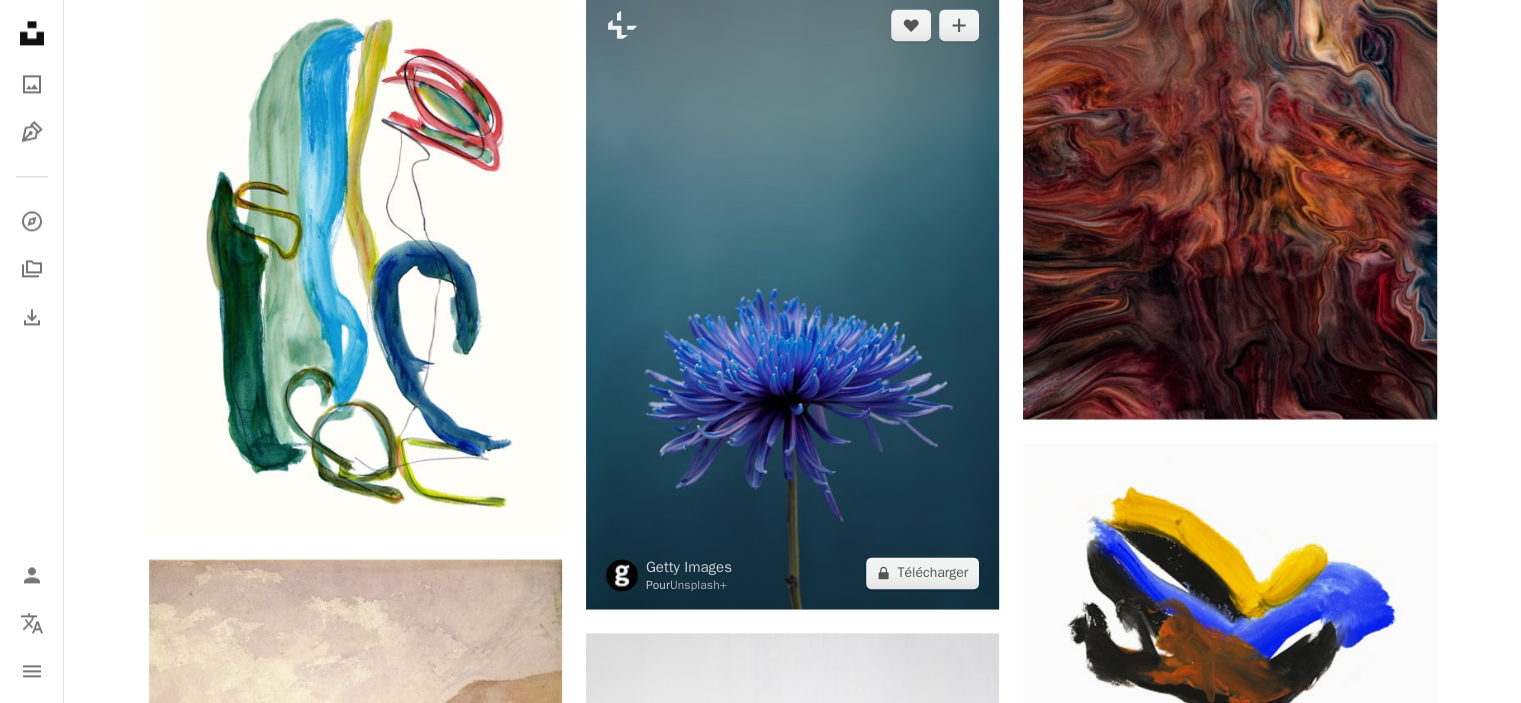 scroll, scrollTop: 10419, scrollLeft: 0, axis: vertical 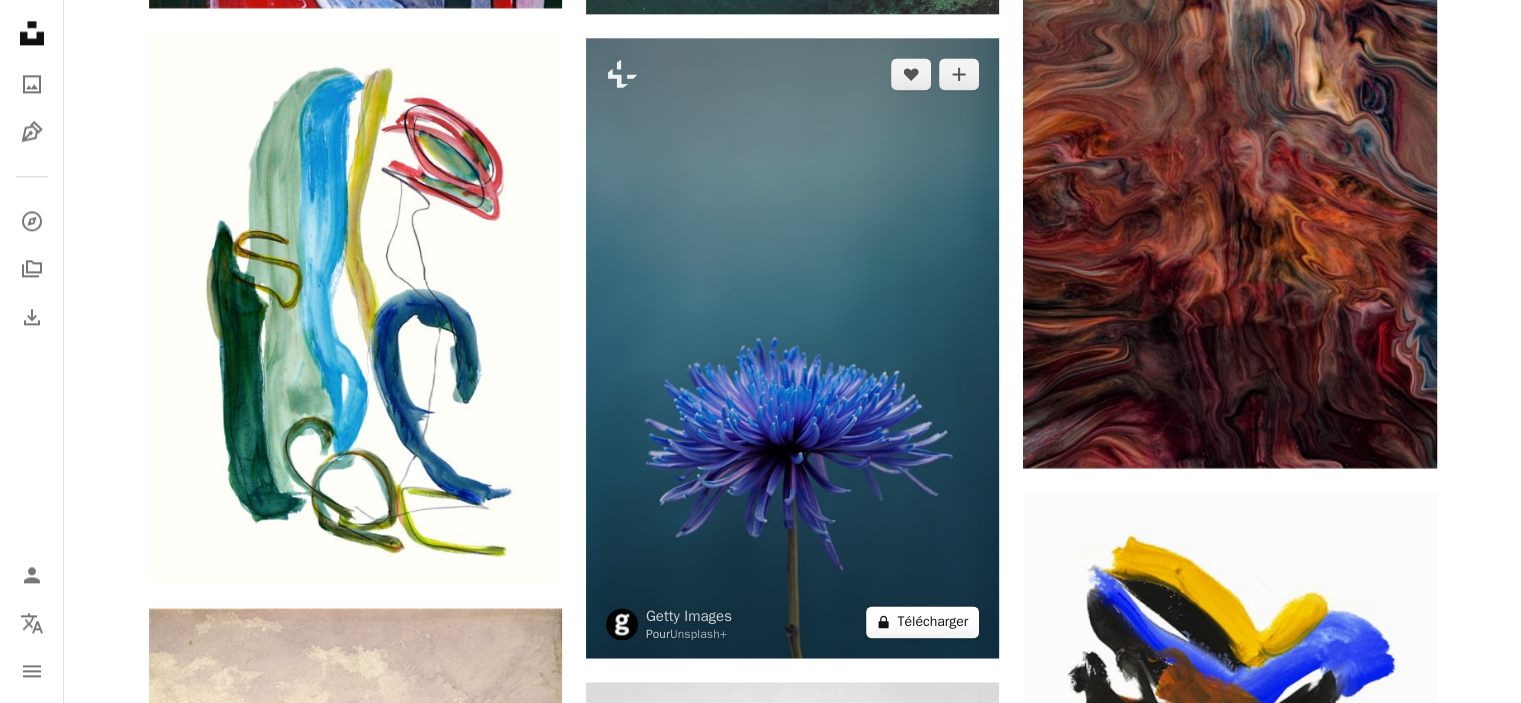click on "A lock Télécharger" at bounding box center (922, 622) 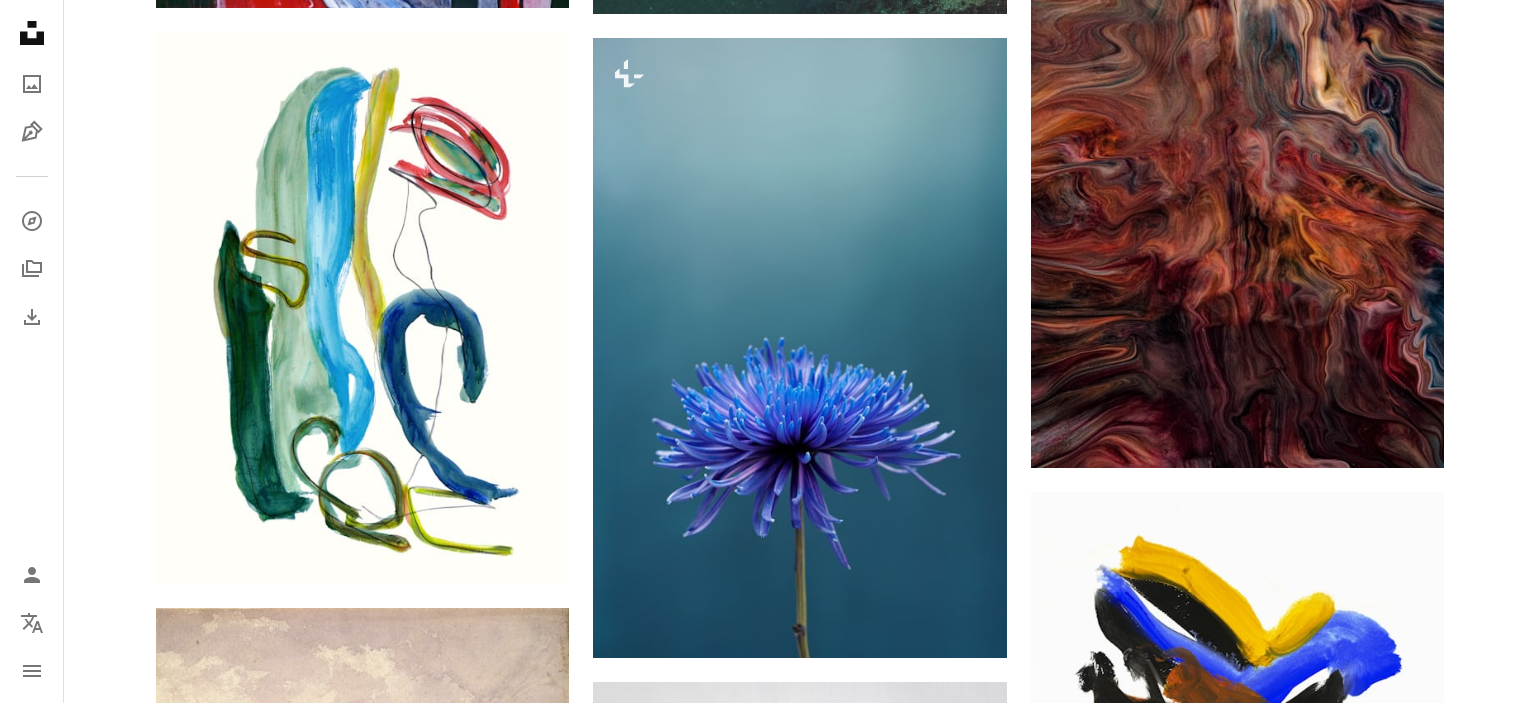 click on "mensuel" at bounding box center (985, 3597) 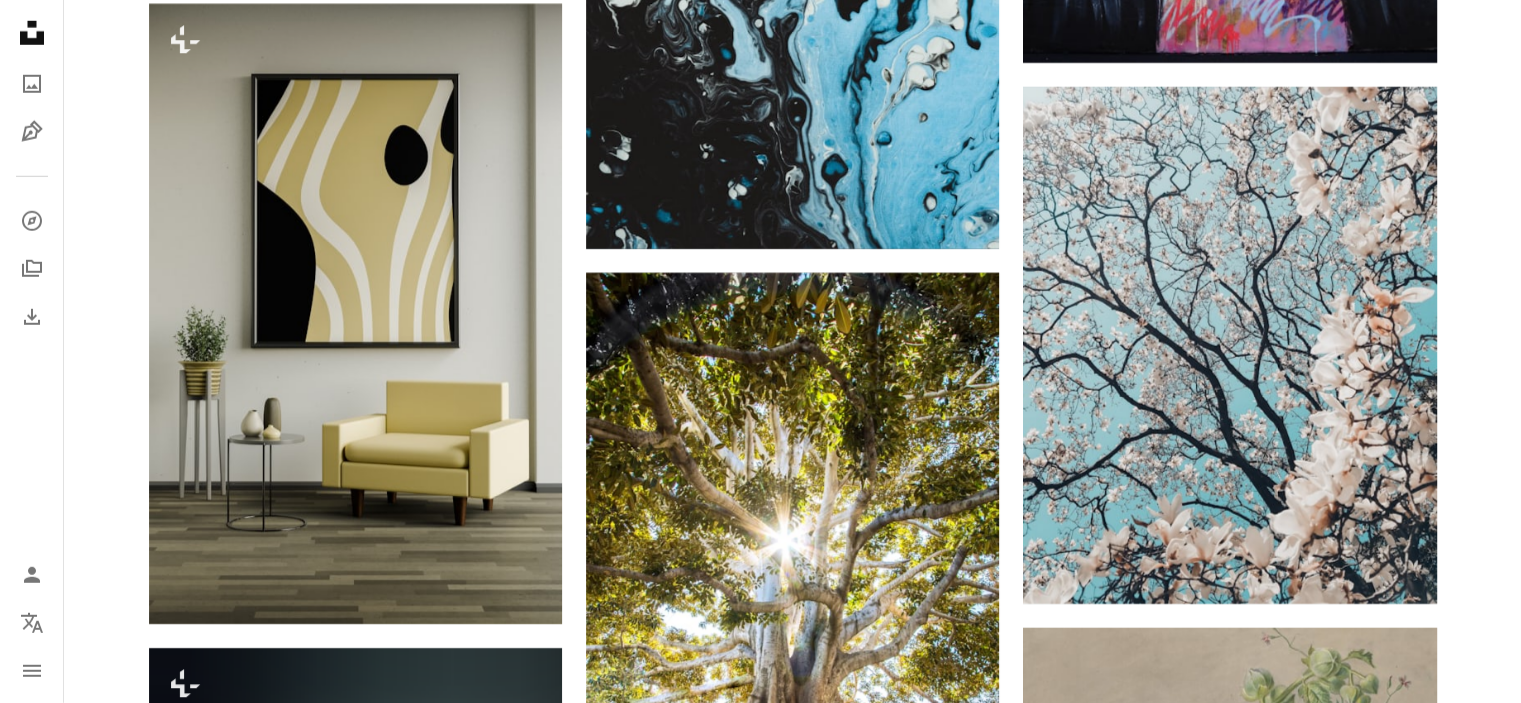 scroll, scrollTop: 13585, scrollLeft: 0, axis: vertical 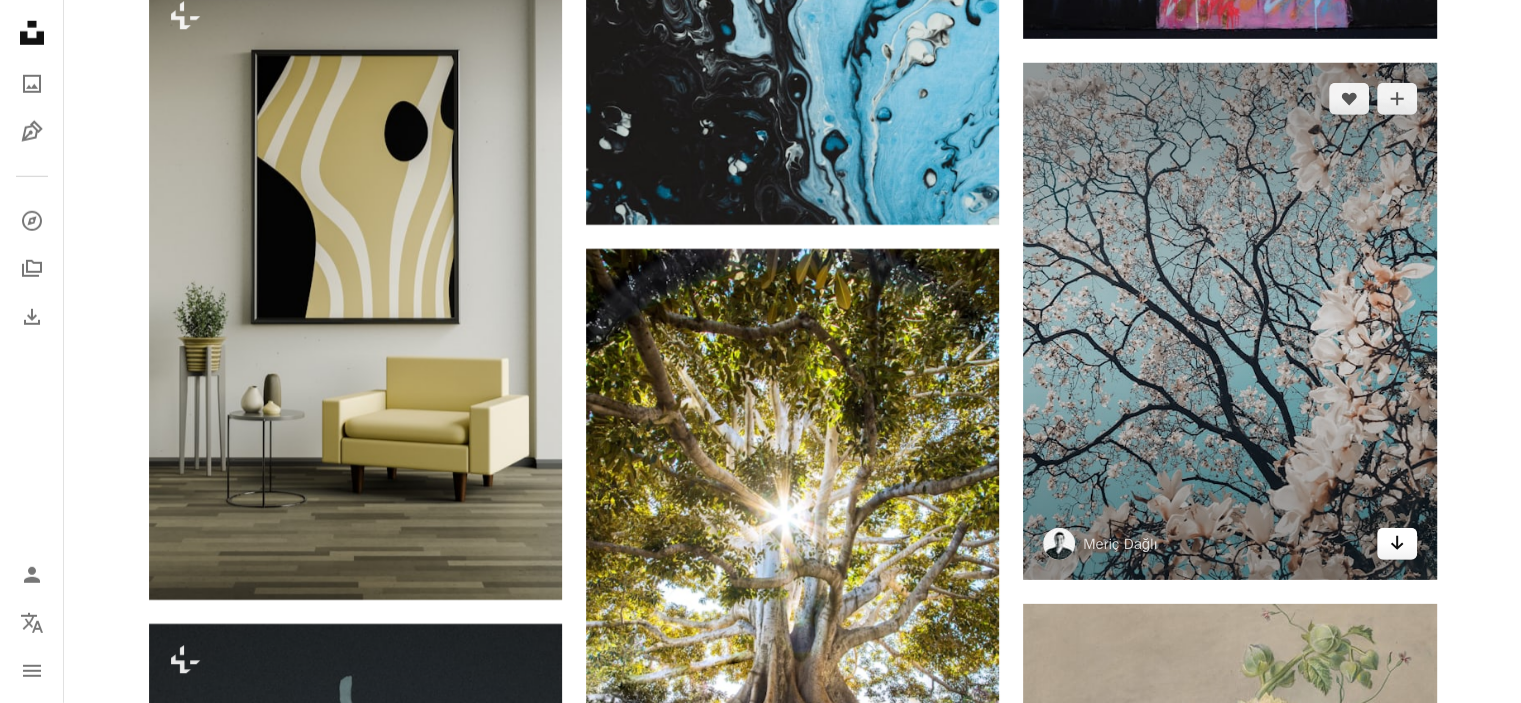 click on "Arrow pointing down" 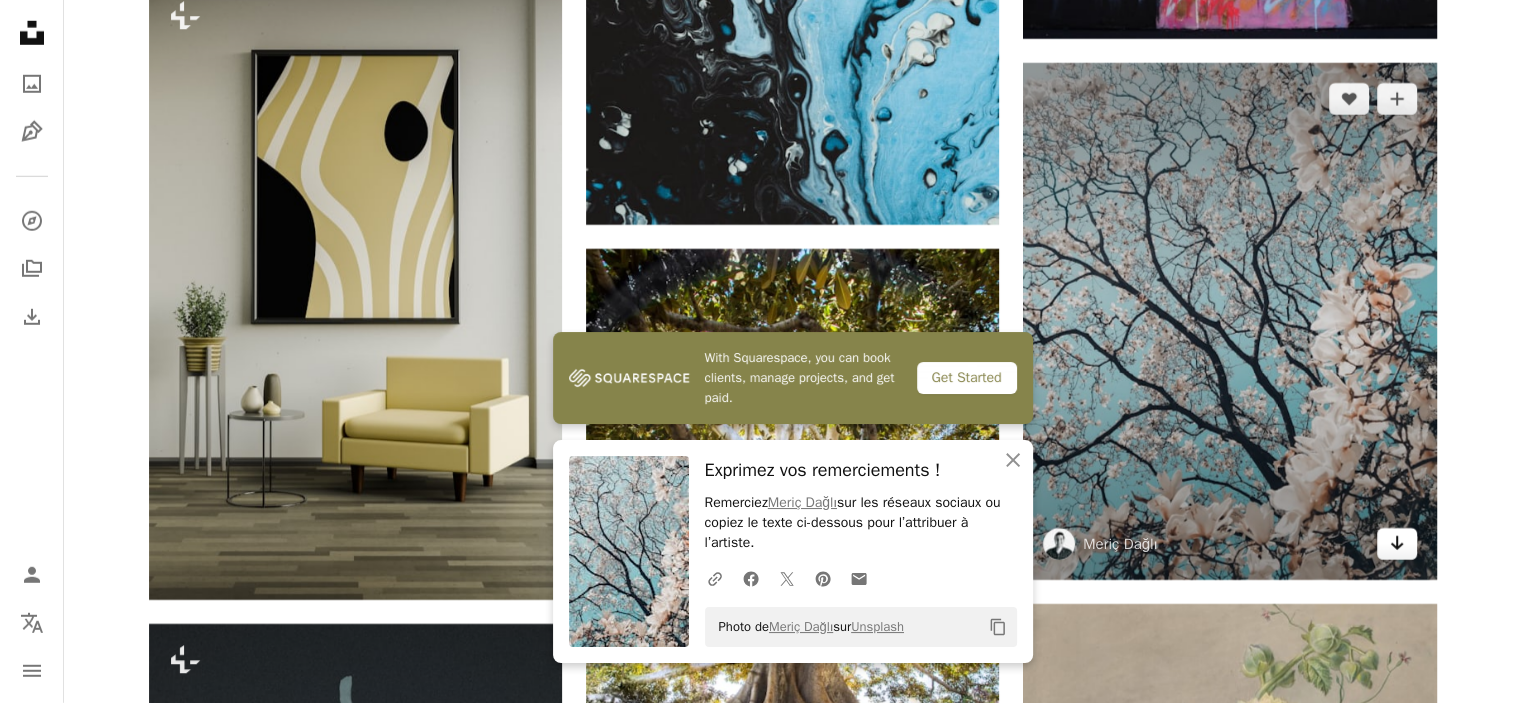 click on "Arrow pointing down" 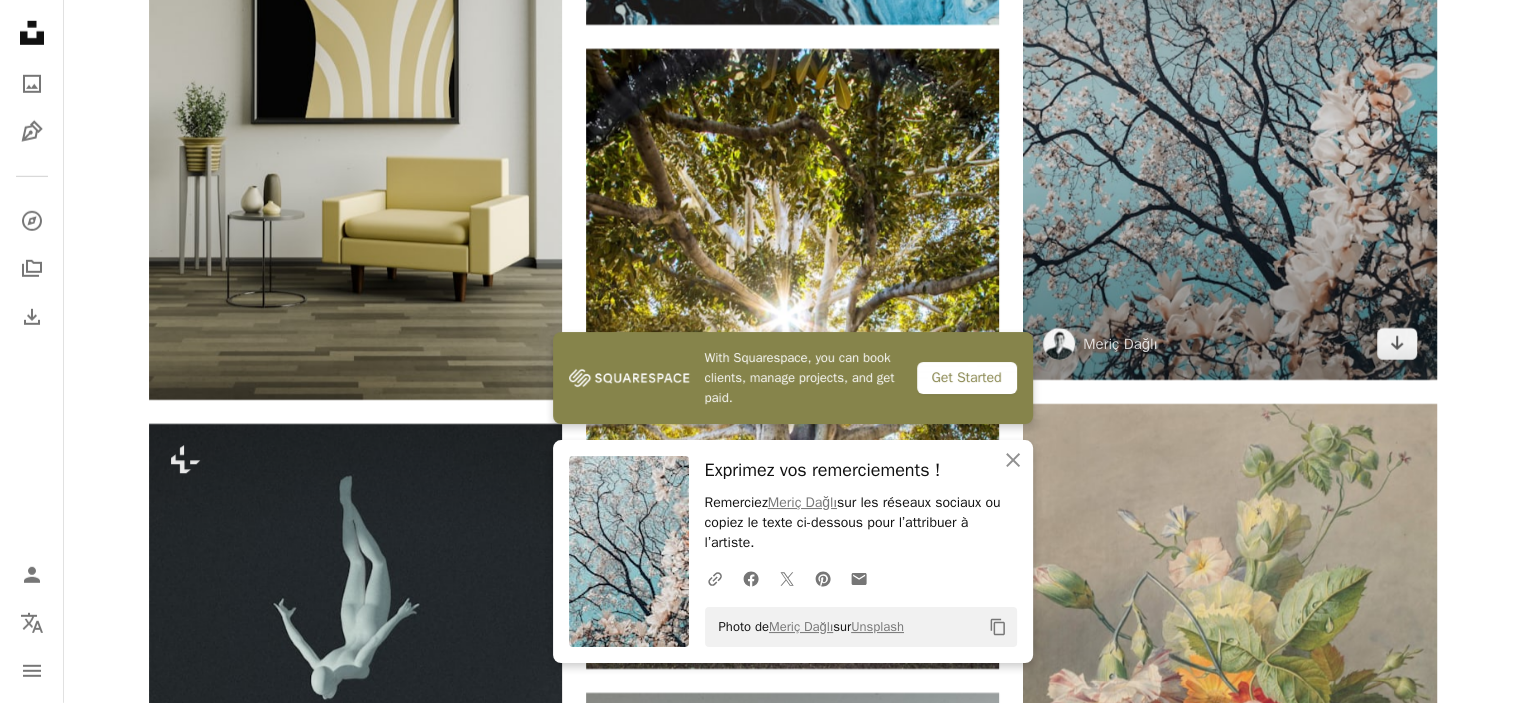scroll, scrollTop: 13801, scrollLeft: 0, axis: vertical 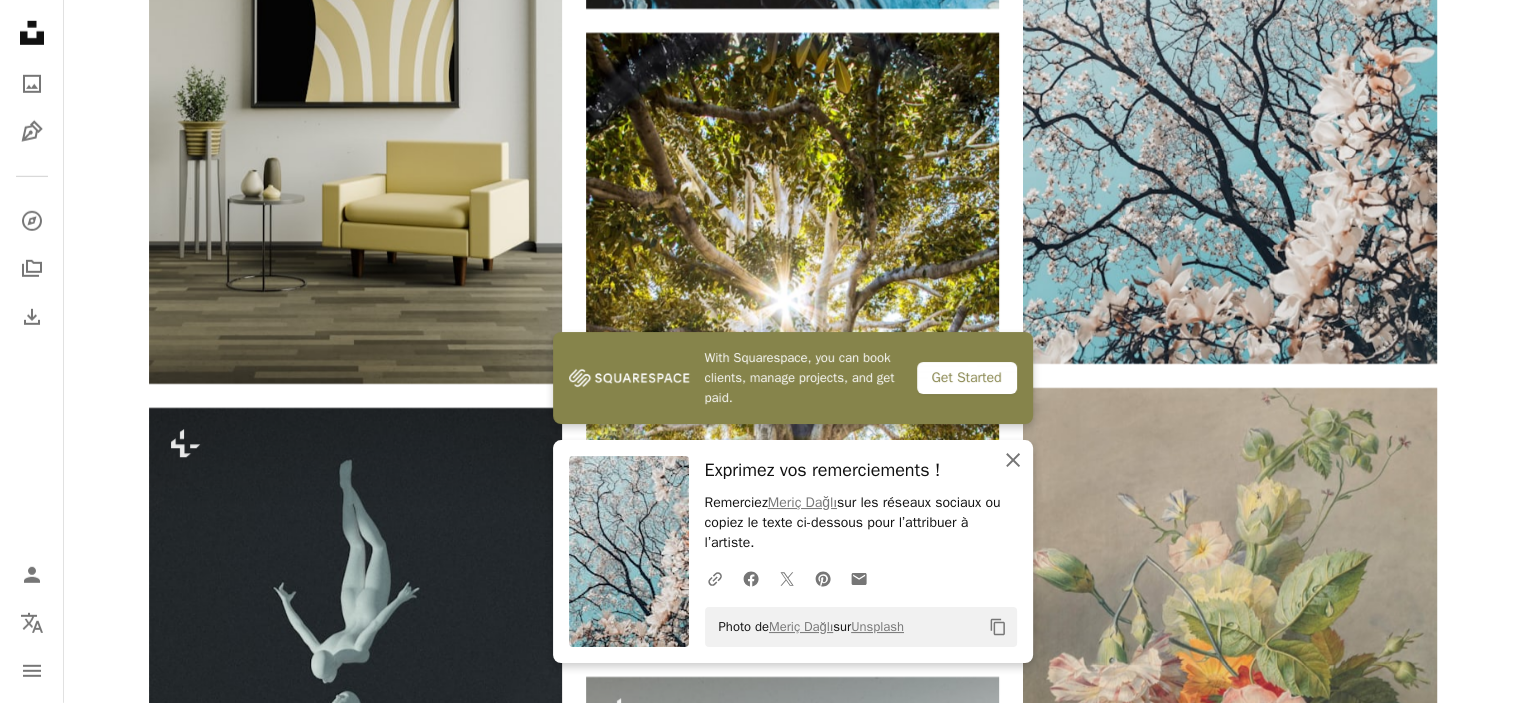 click on "An X shape" 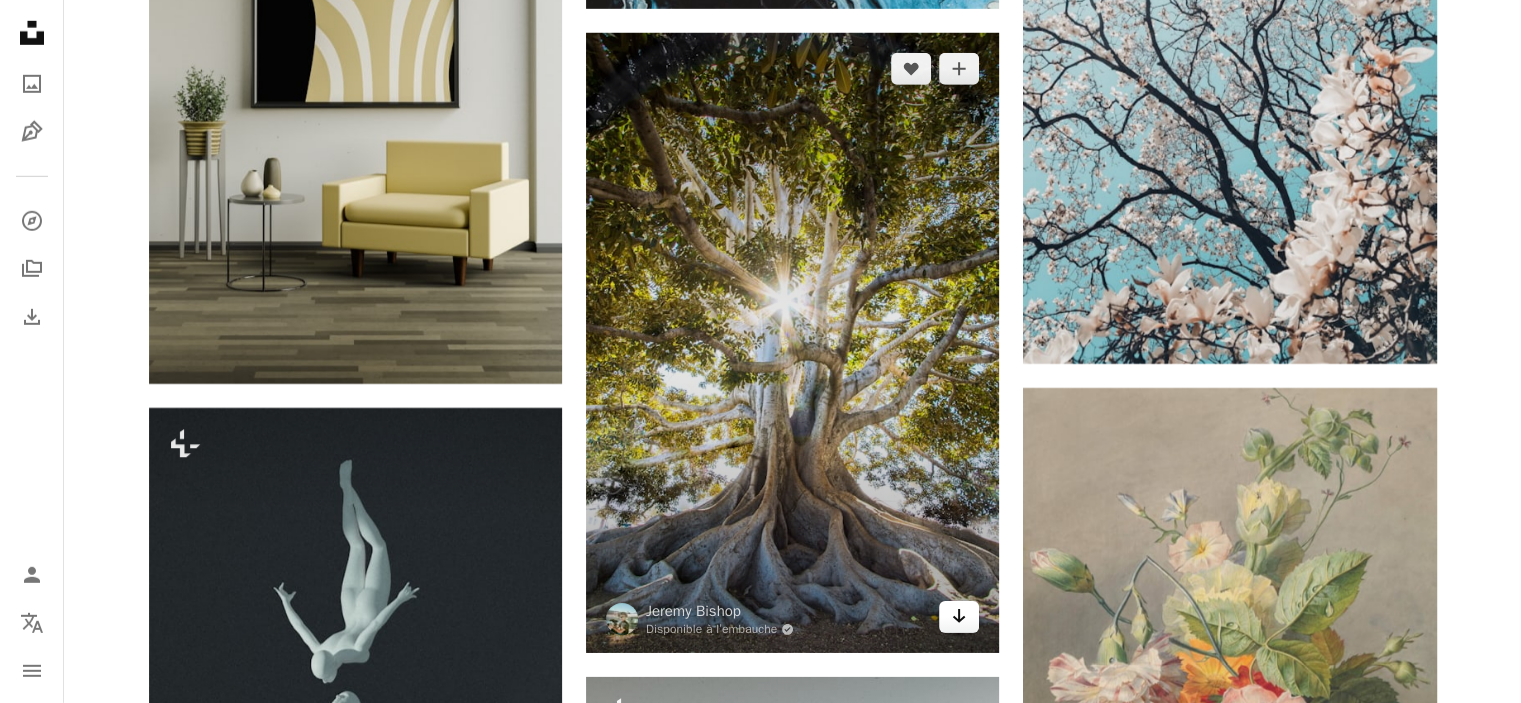 click on "Arrow pointing down" 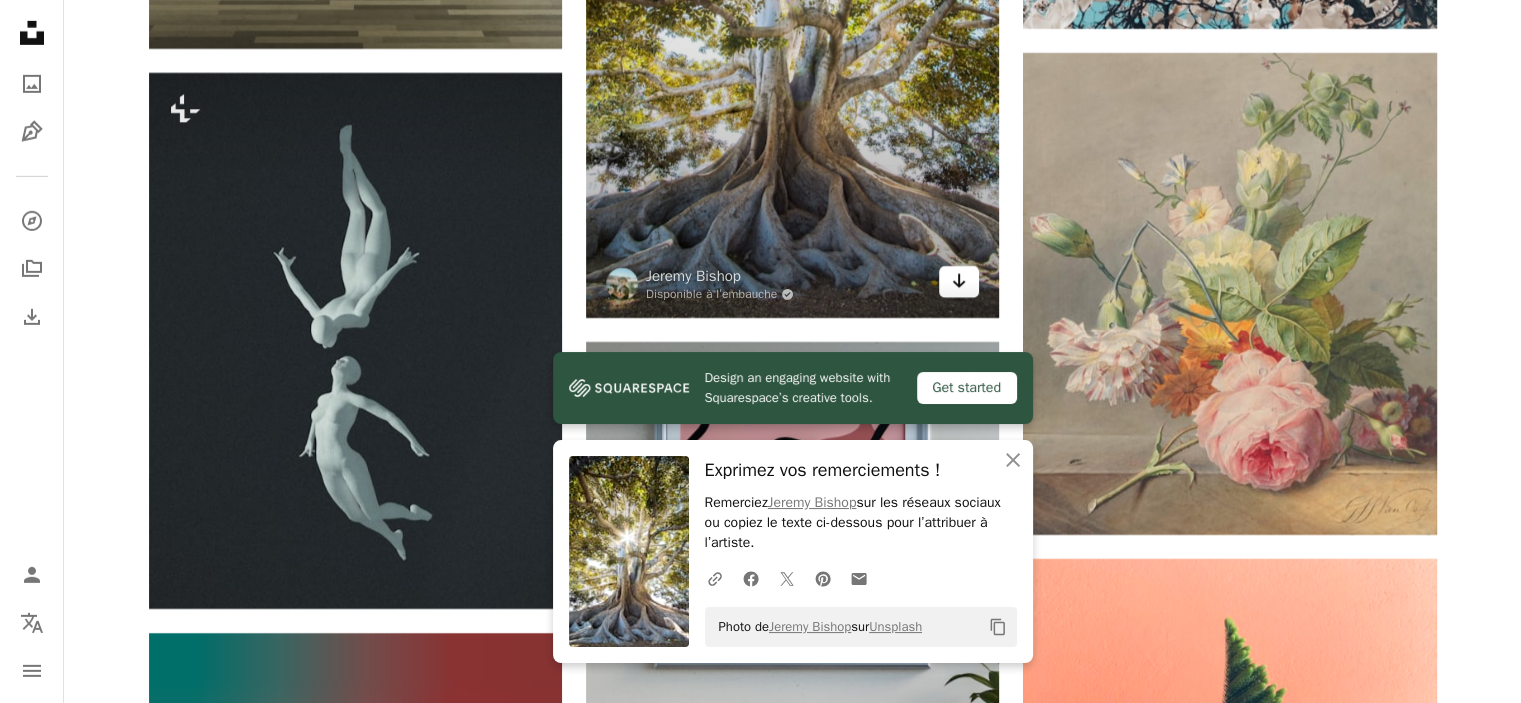 scroll, scrollTop: 14137, scrollLeft: 0, axis: vertical 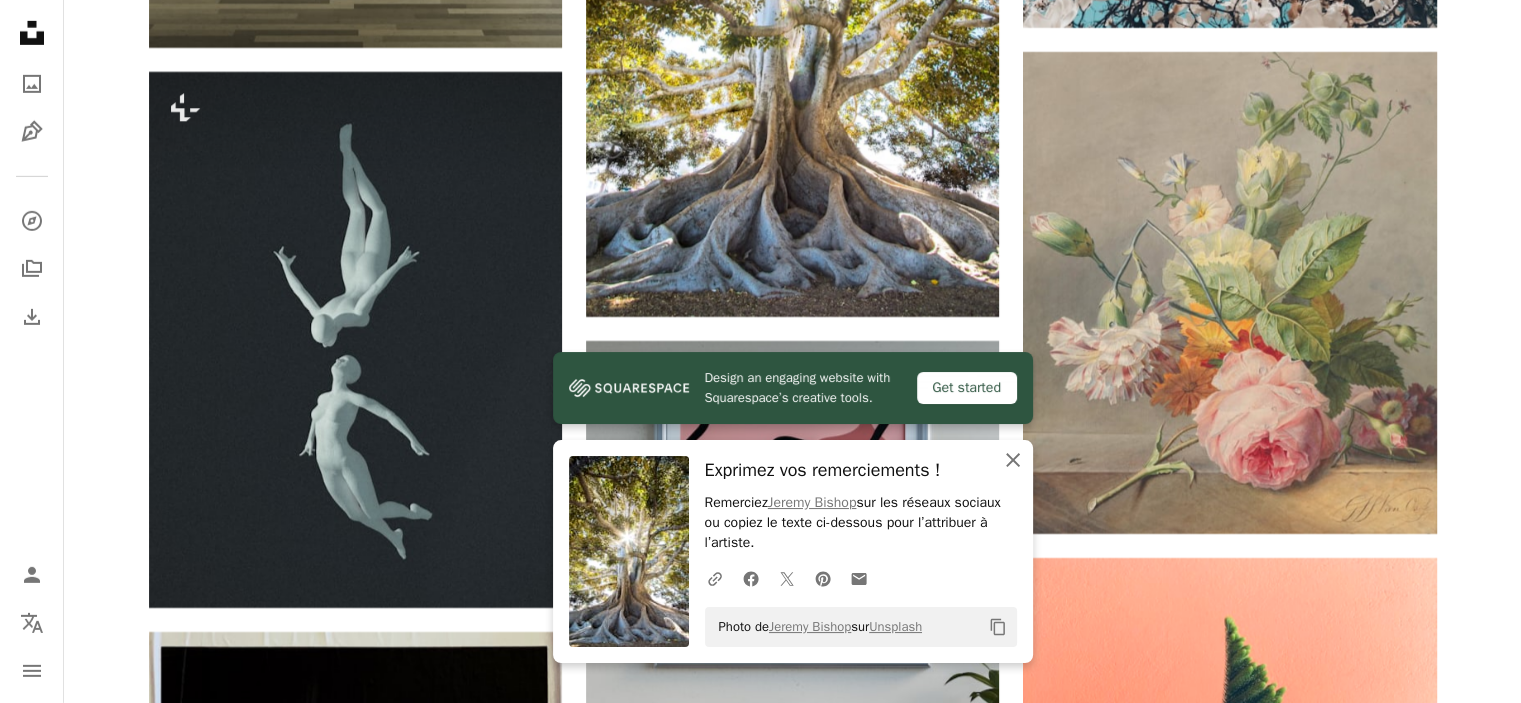 click on "An X shape" 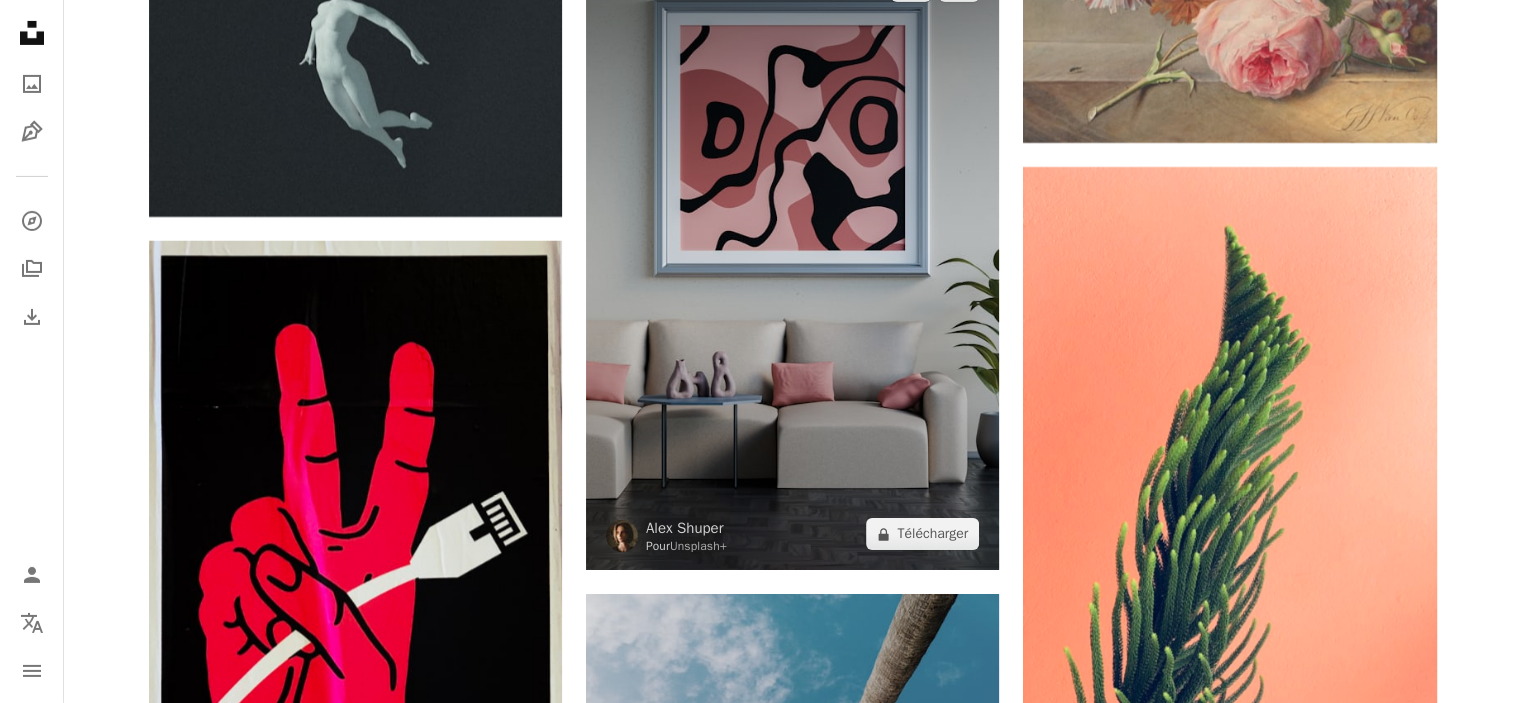 scroll, scrollTop: 14534, scrollLeft: 0, axis: vertical 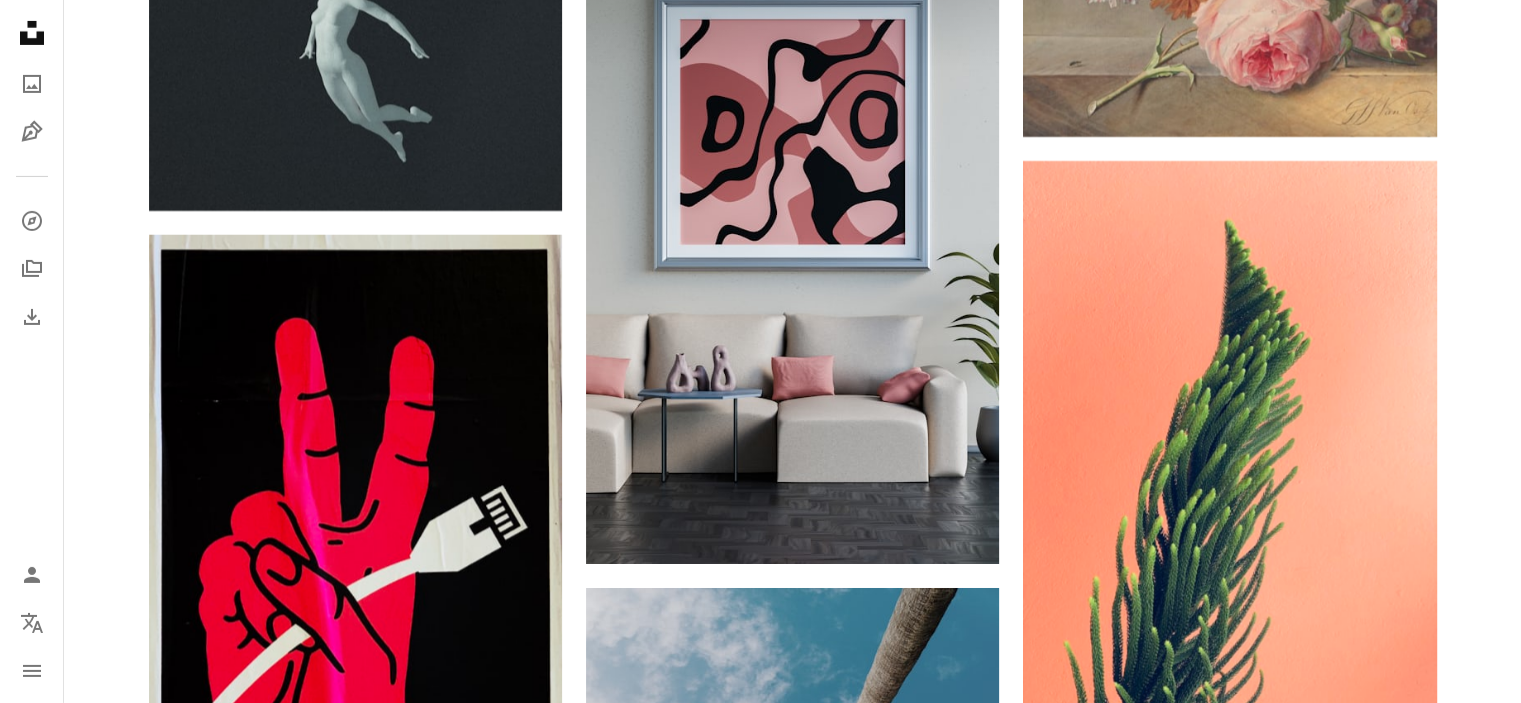 click on "[FIRST] [LAST]" at bounding box center (793, -5543) 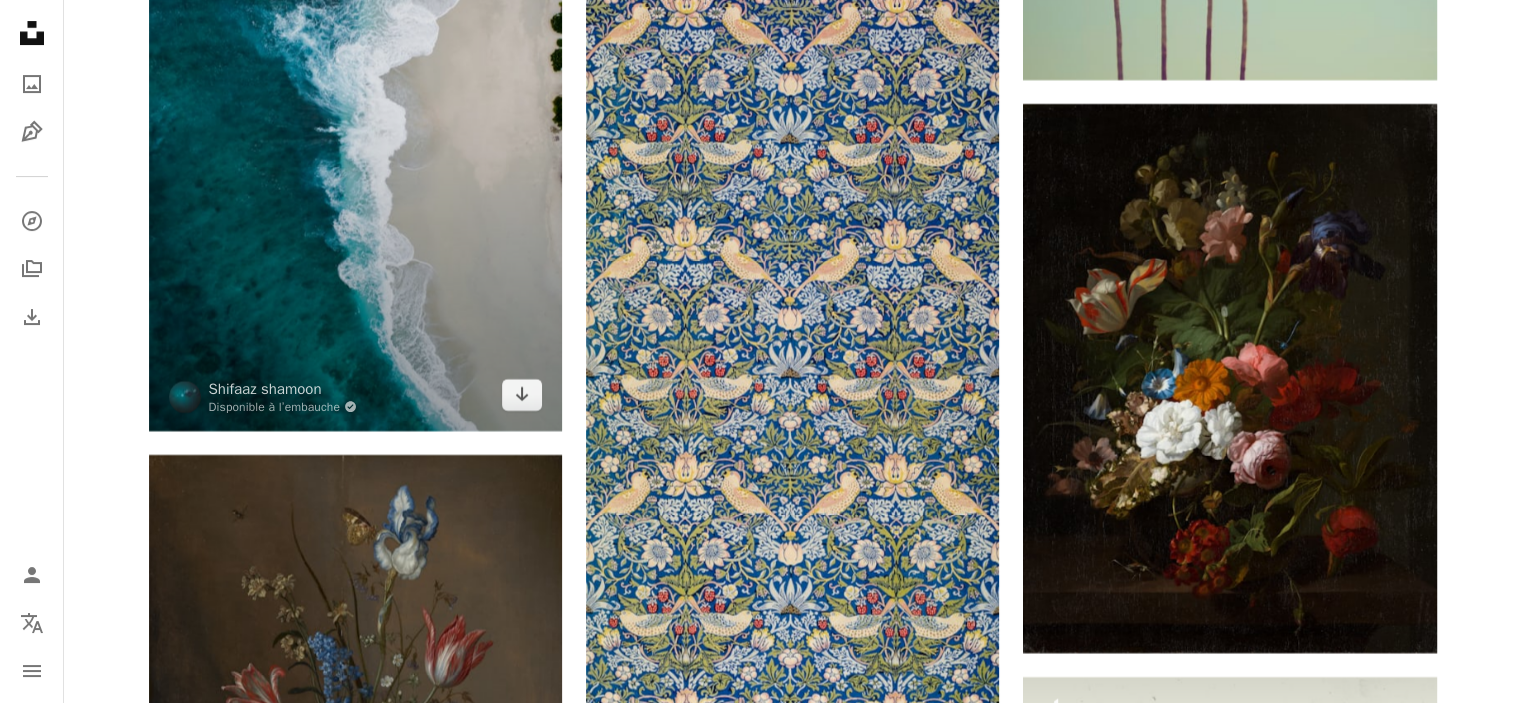 scroll, scrollTop: 15792, scrollLeft: 0, axis: vertical 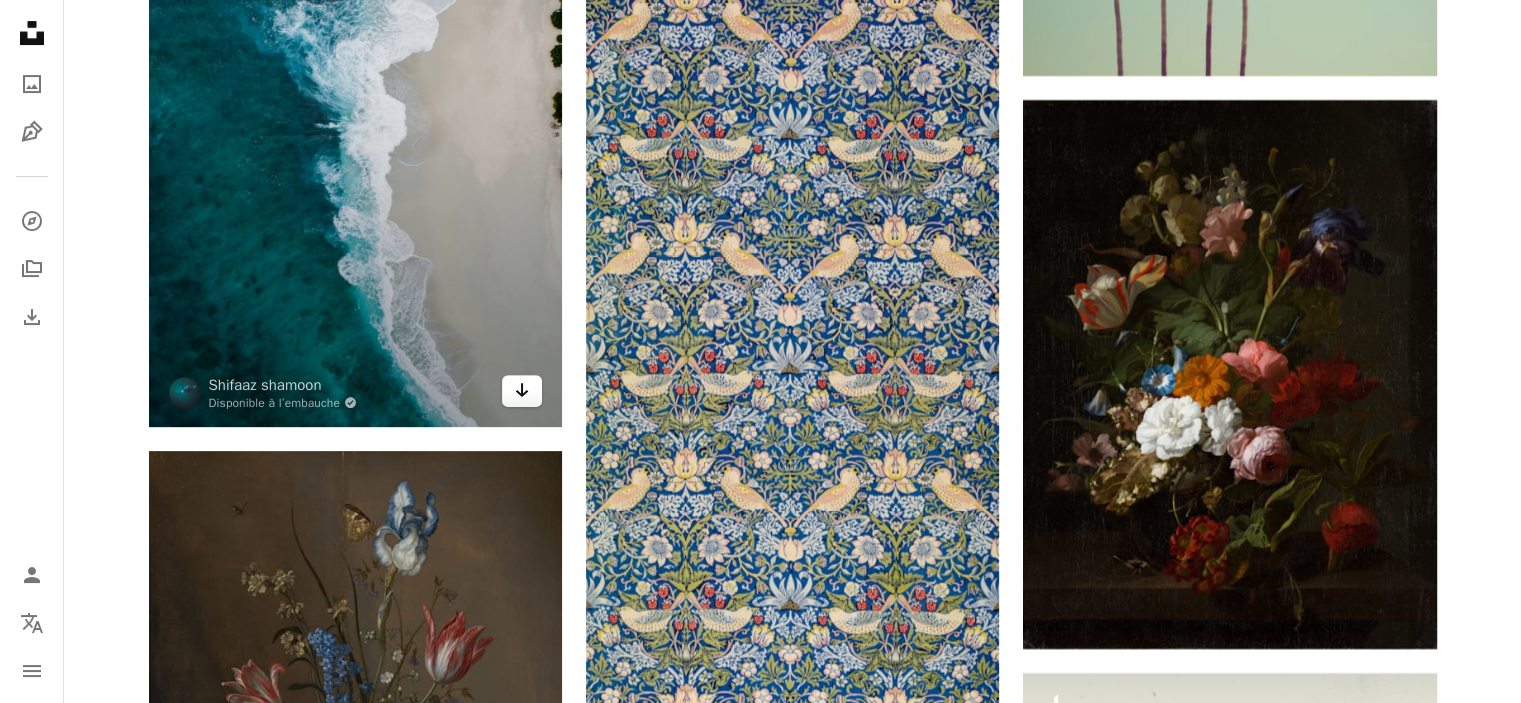 click on "Arrow pointing down" 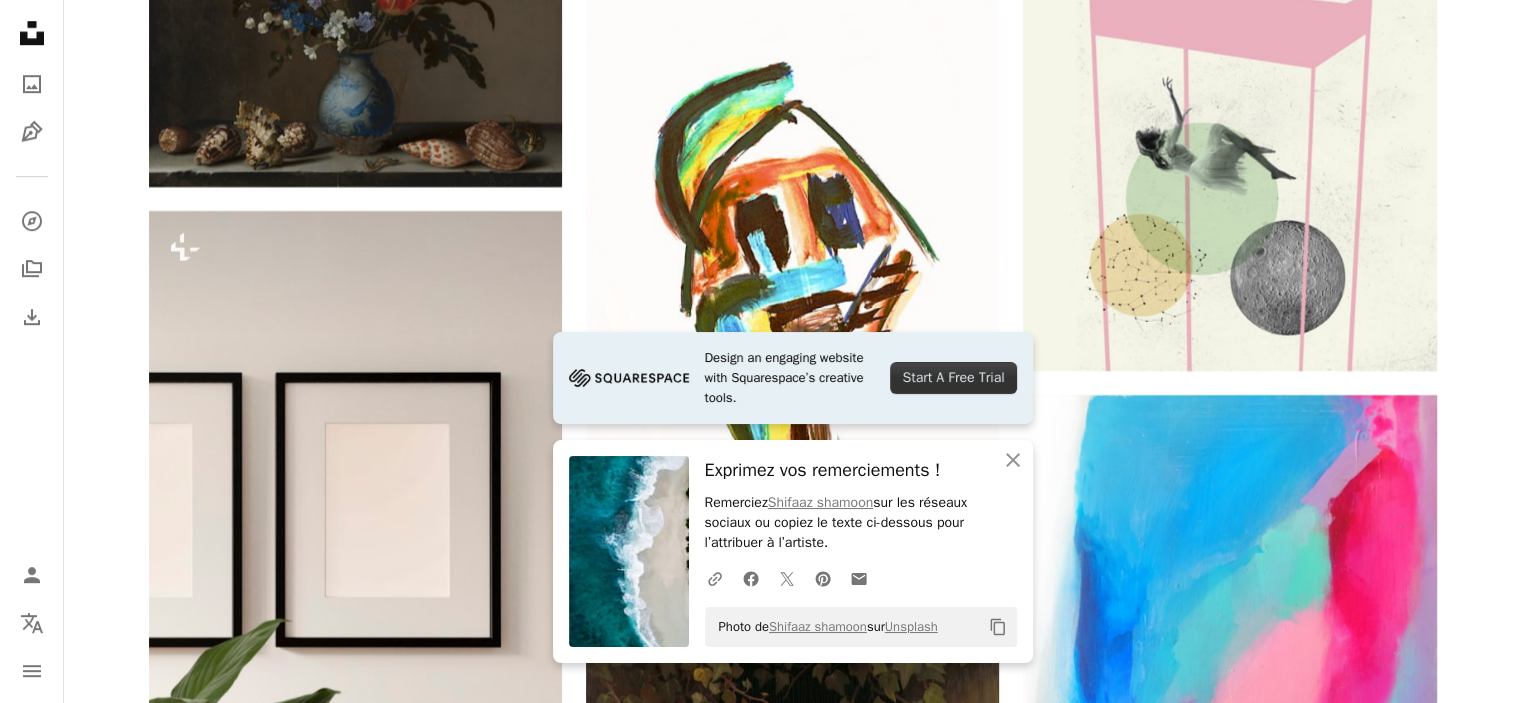 scroll, scrollTop: 16580, scrollLeft: 0, axis: vertical 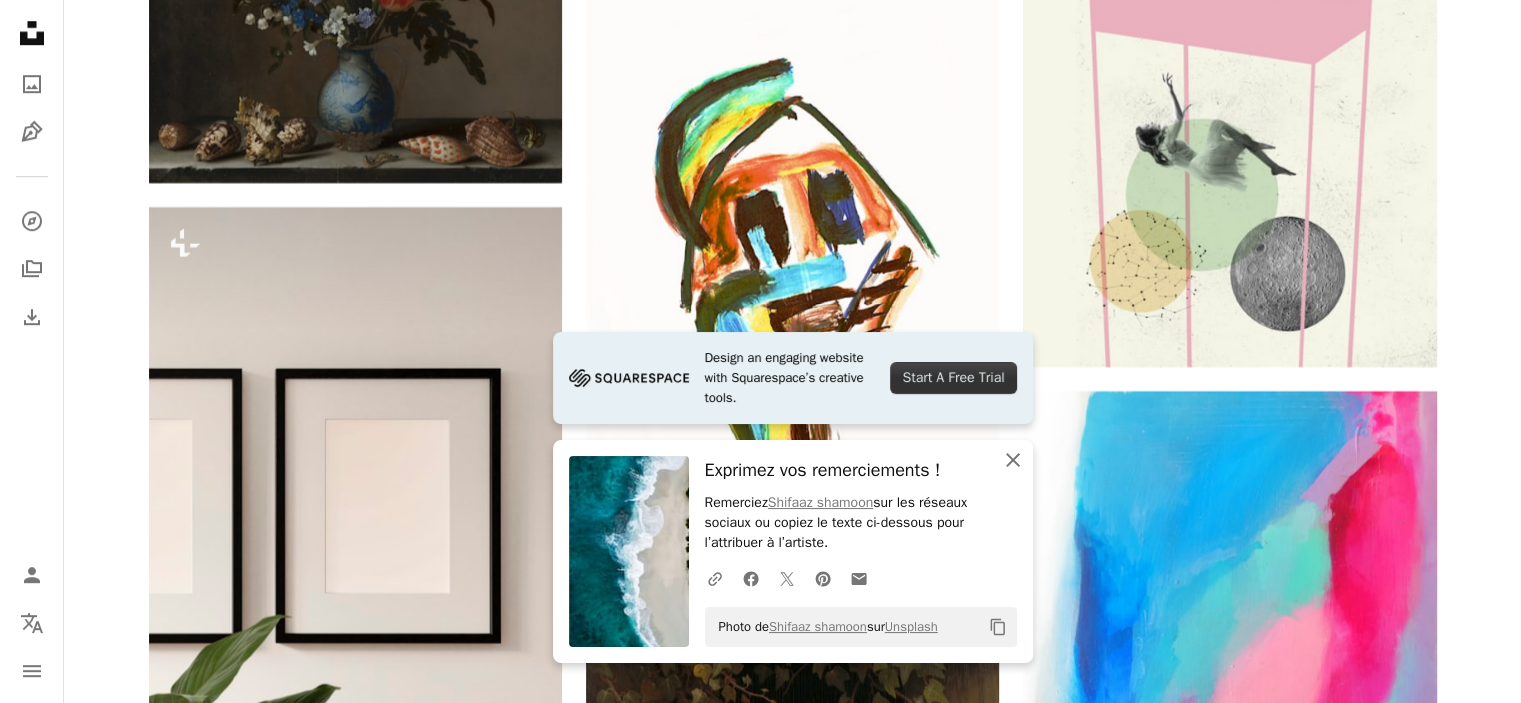 click on "An X shape" 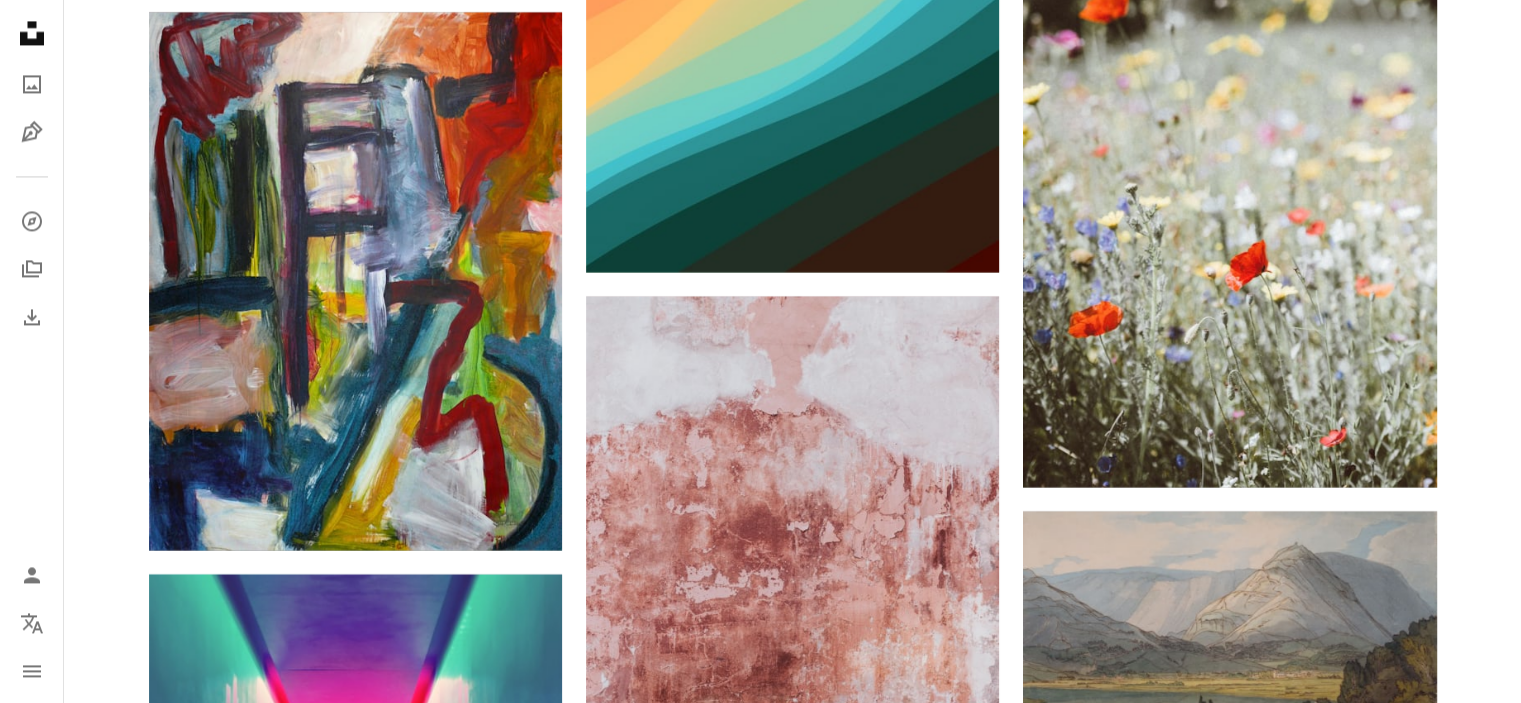 scroll, scrollTop: 25790, scrollLeft: 0, axis: vertical 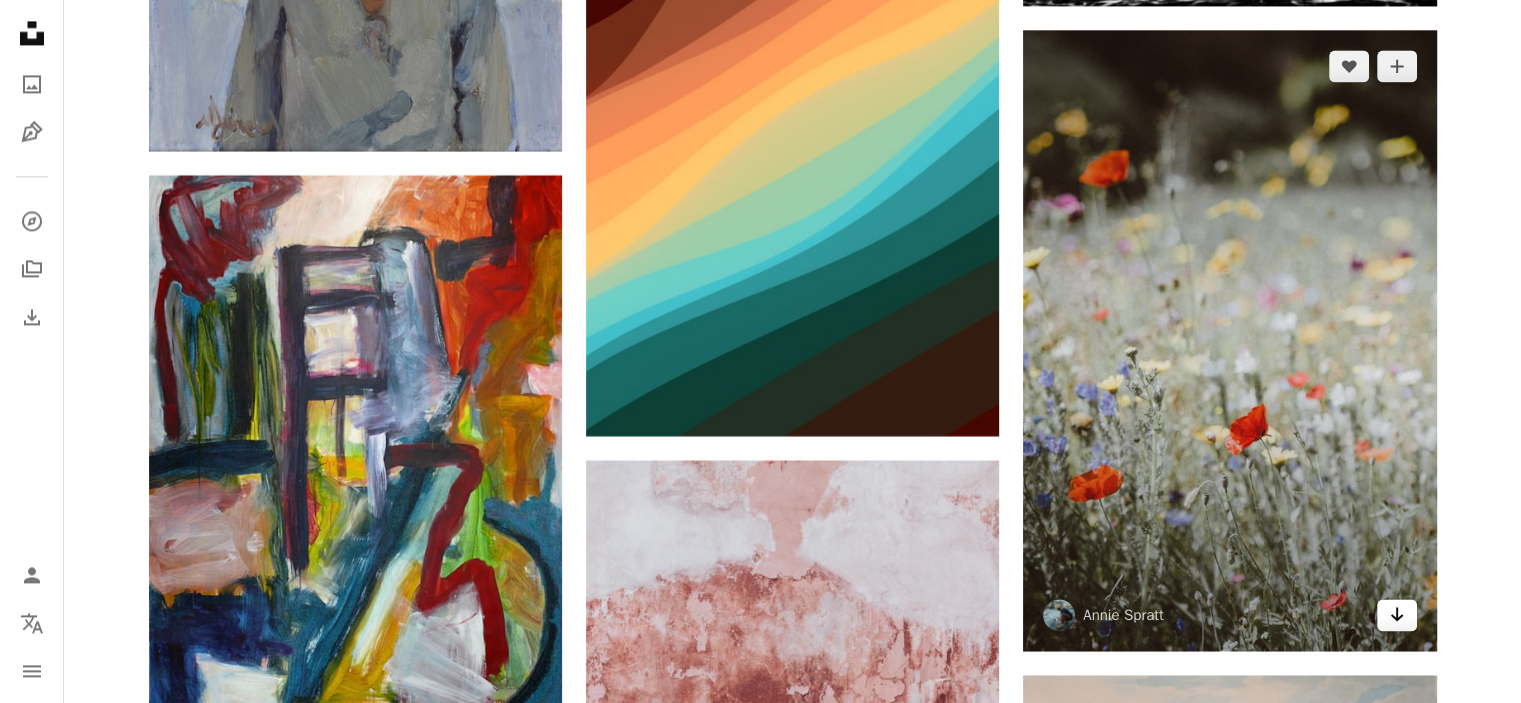 click on "Arrow pointing down" 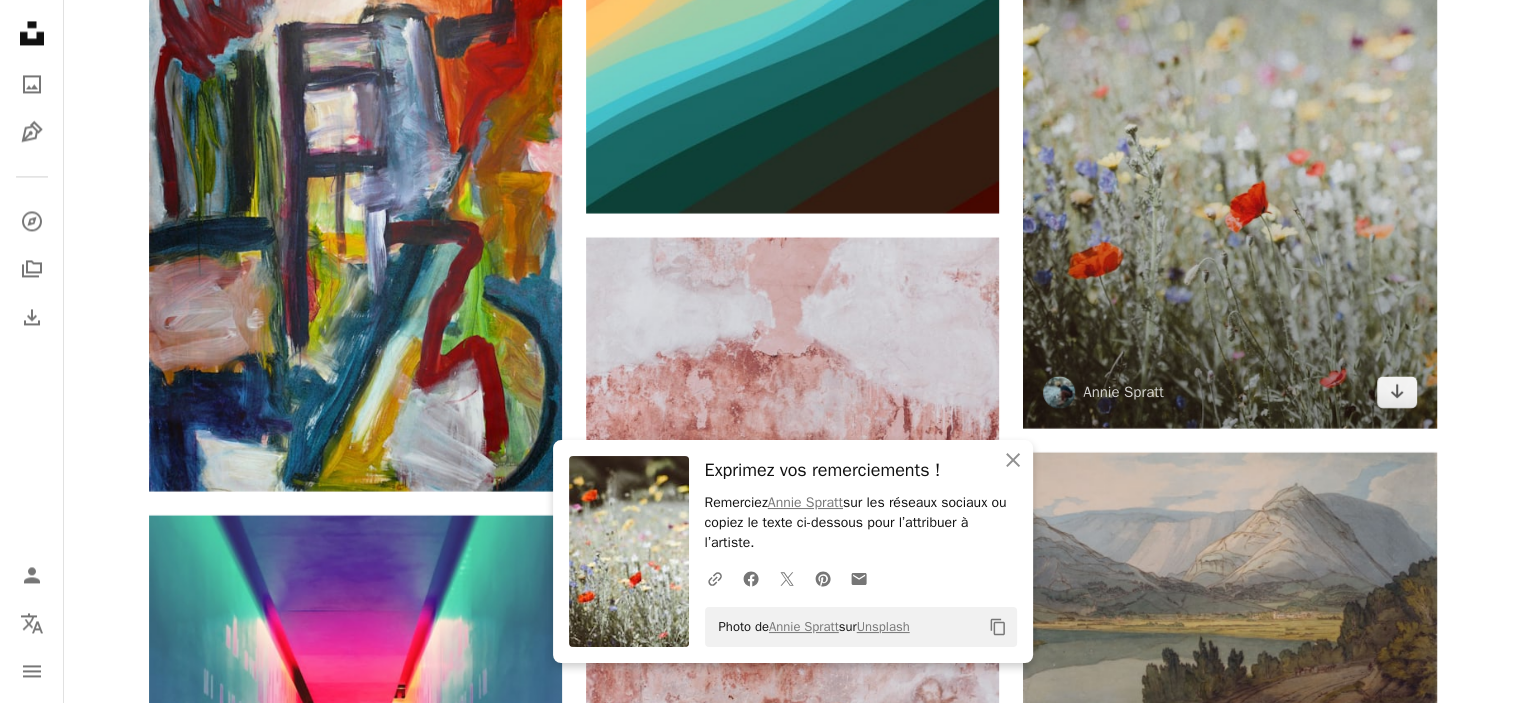 scroll, scrollTop: 26015, scrollLeft: 0, axis: vertical 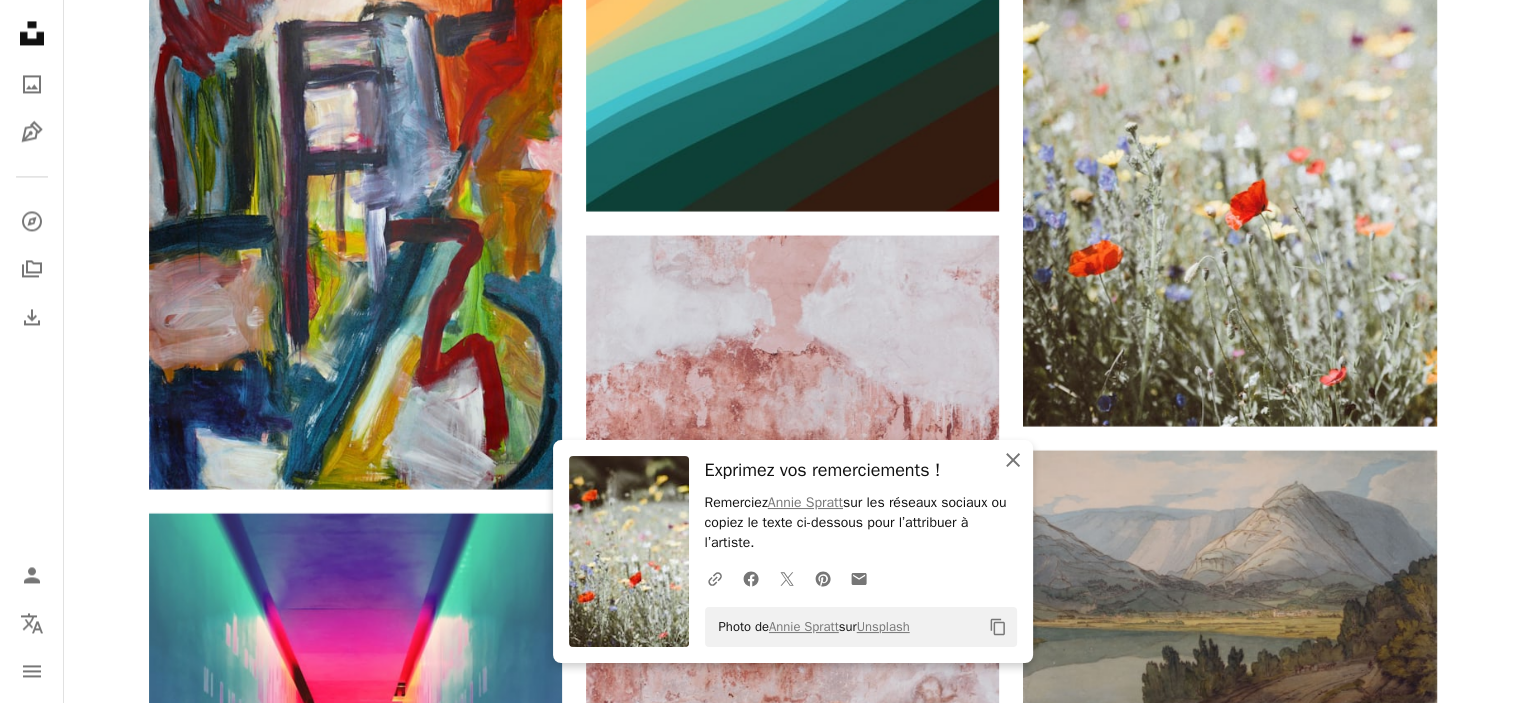 click on "An X shape" 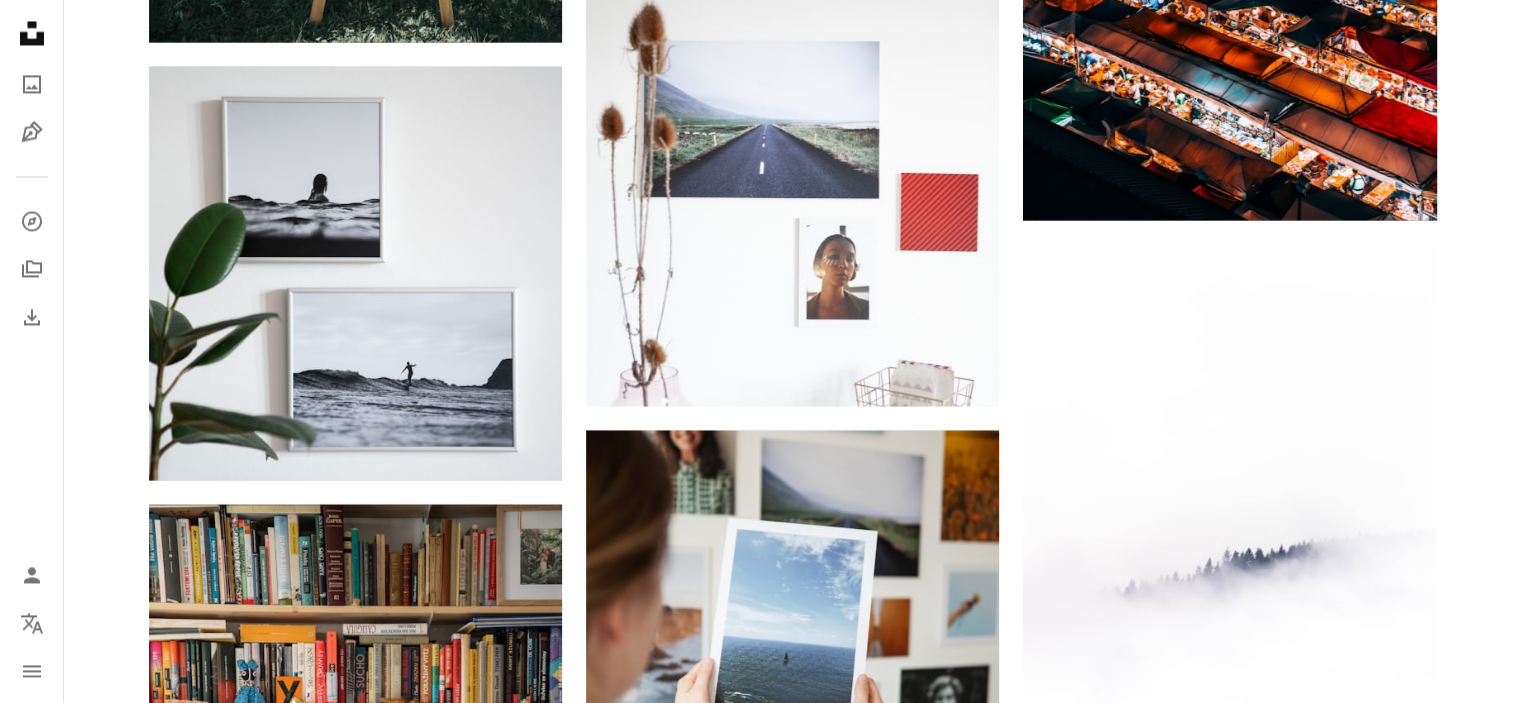 scroll, scrollTop: 33716, scrollLeft: 0, axis: vertical 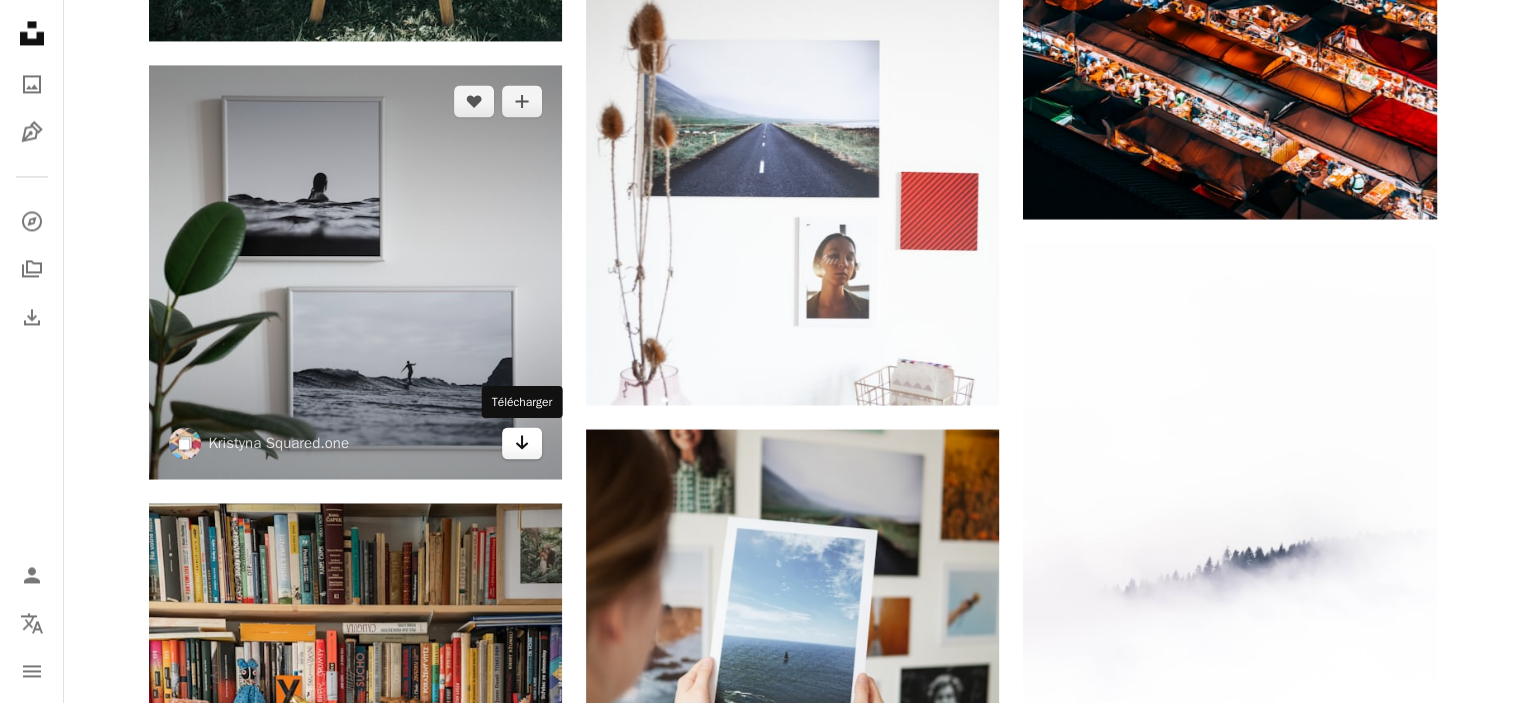 click on "Arrow pointing down" 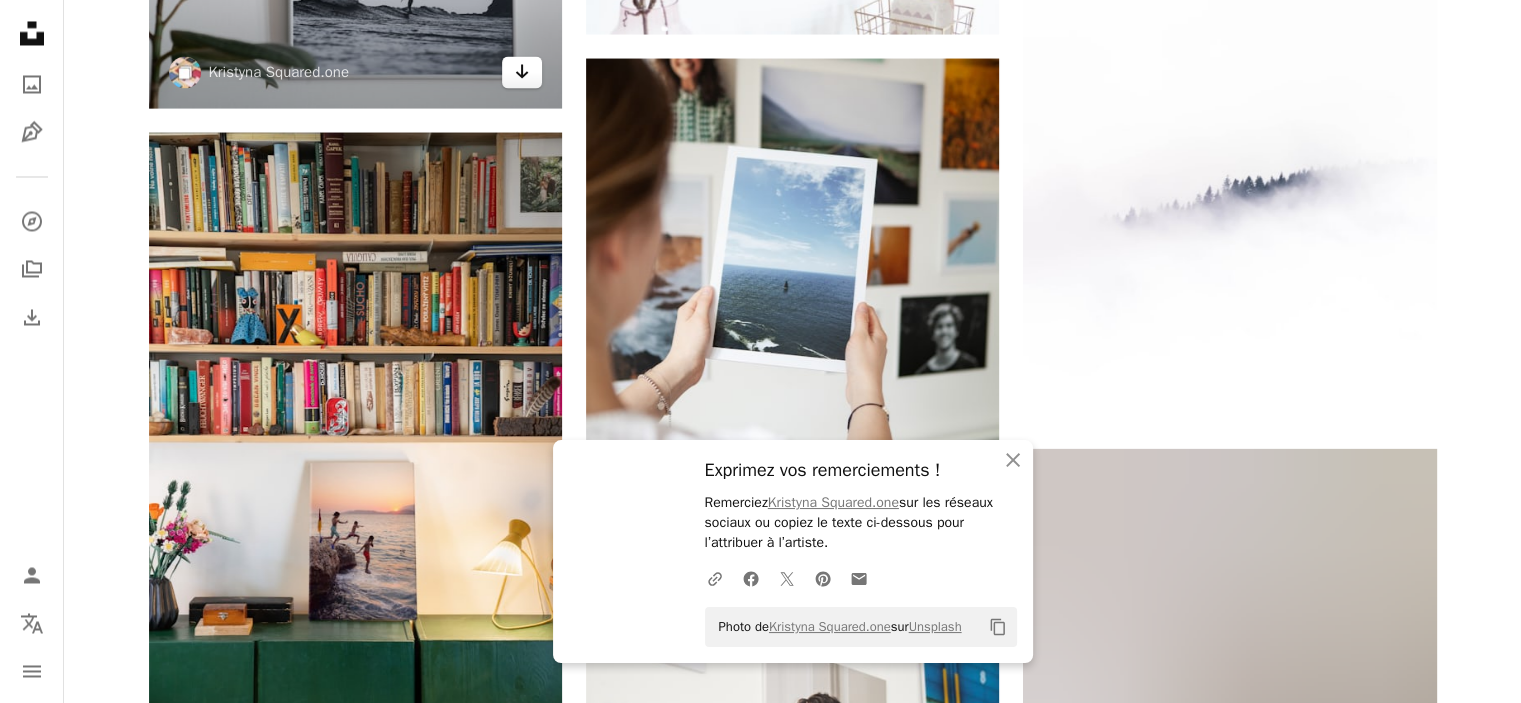 scroll, scrollTop: 34092, scrollLeft: 0, axis: vertical 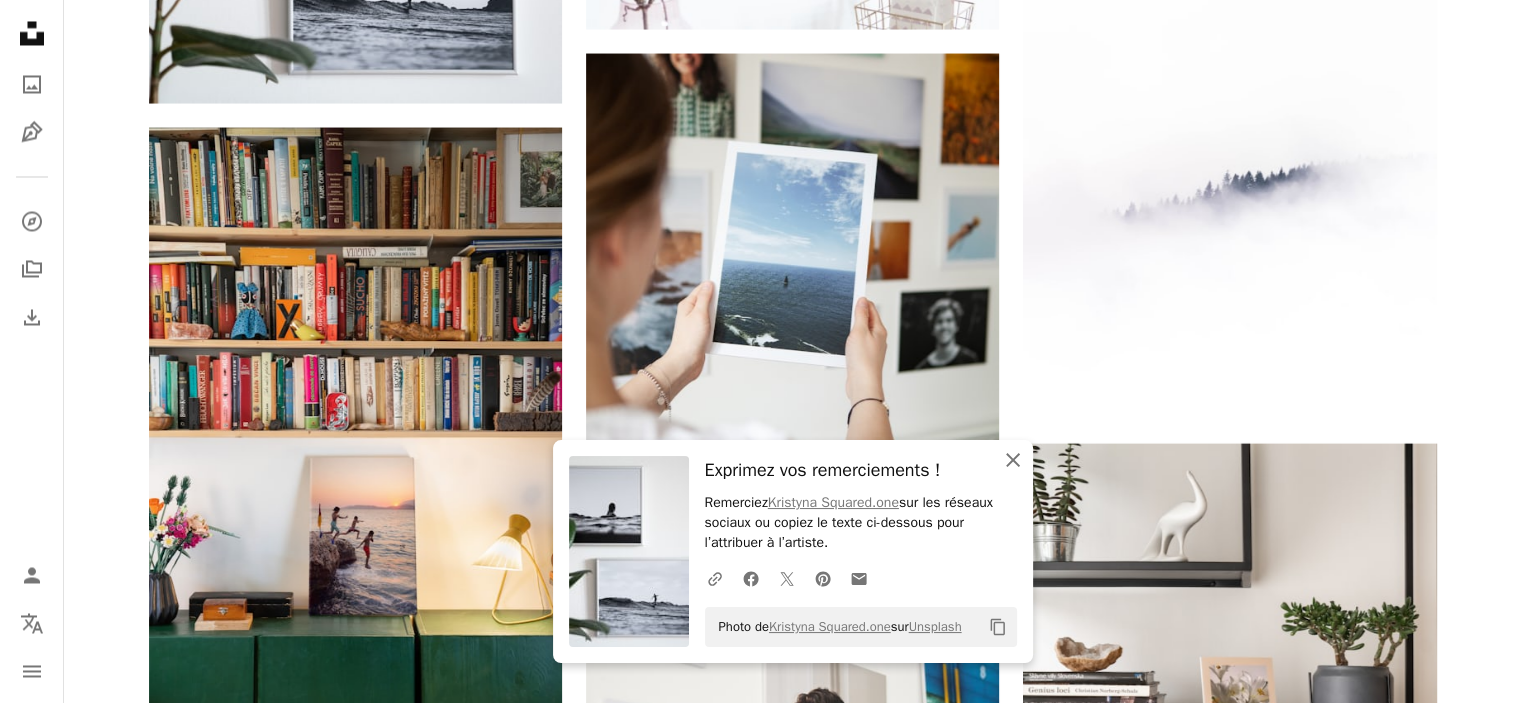 click on "An X shape" 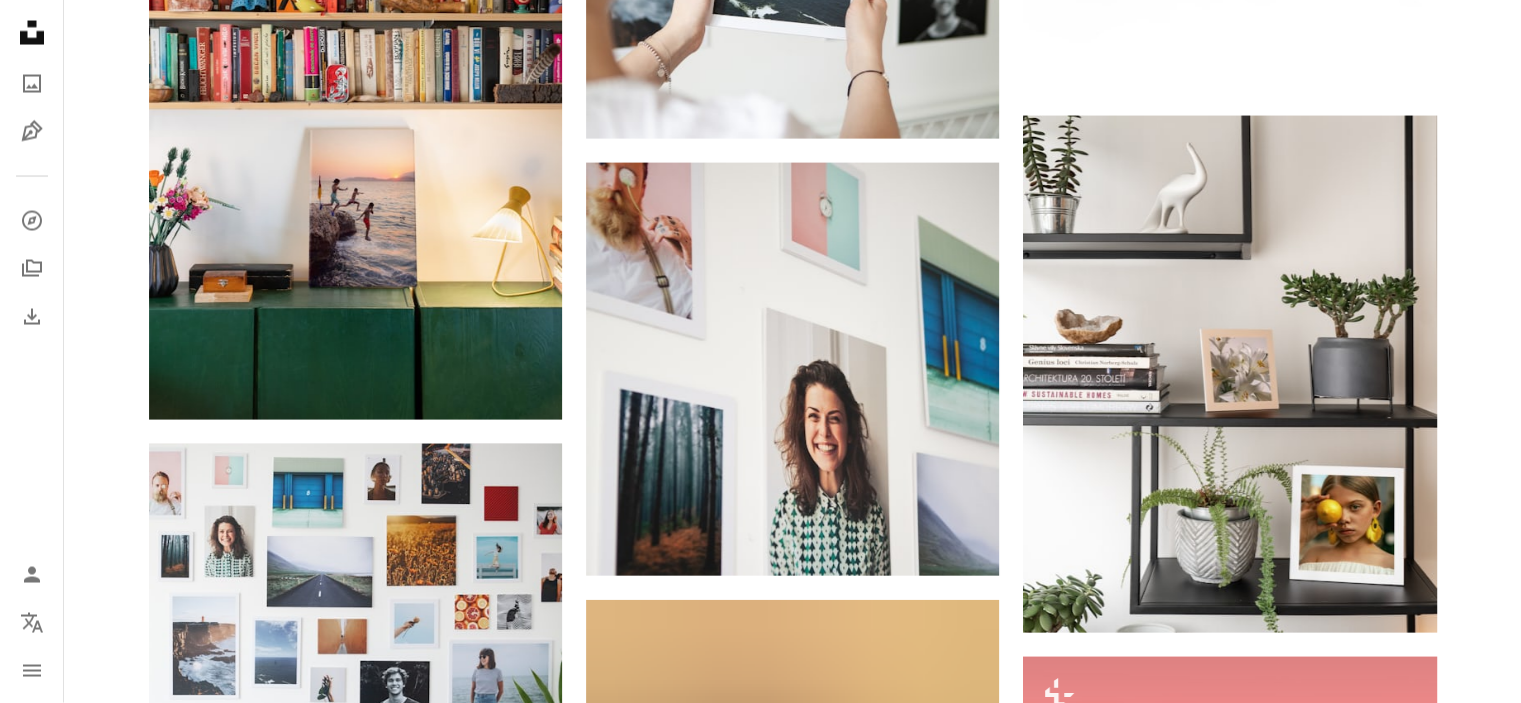 scroll, scrollTop: 34420, scrollLeft: 0, axis: vertical 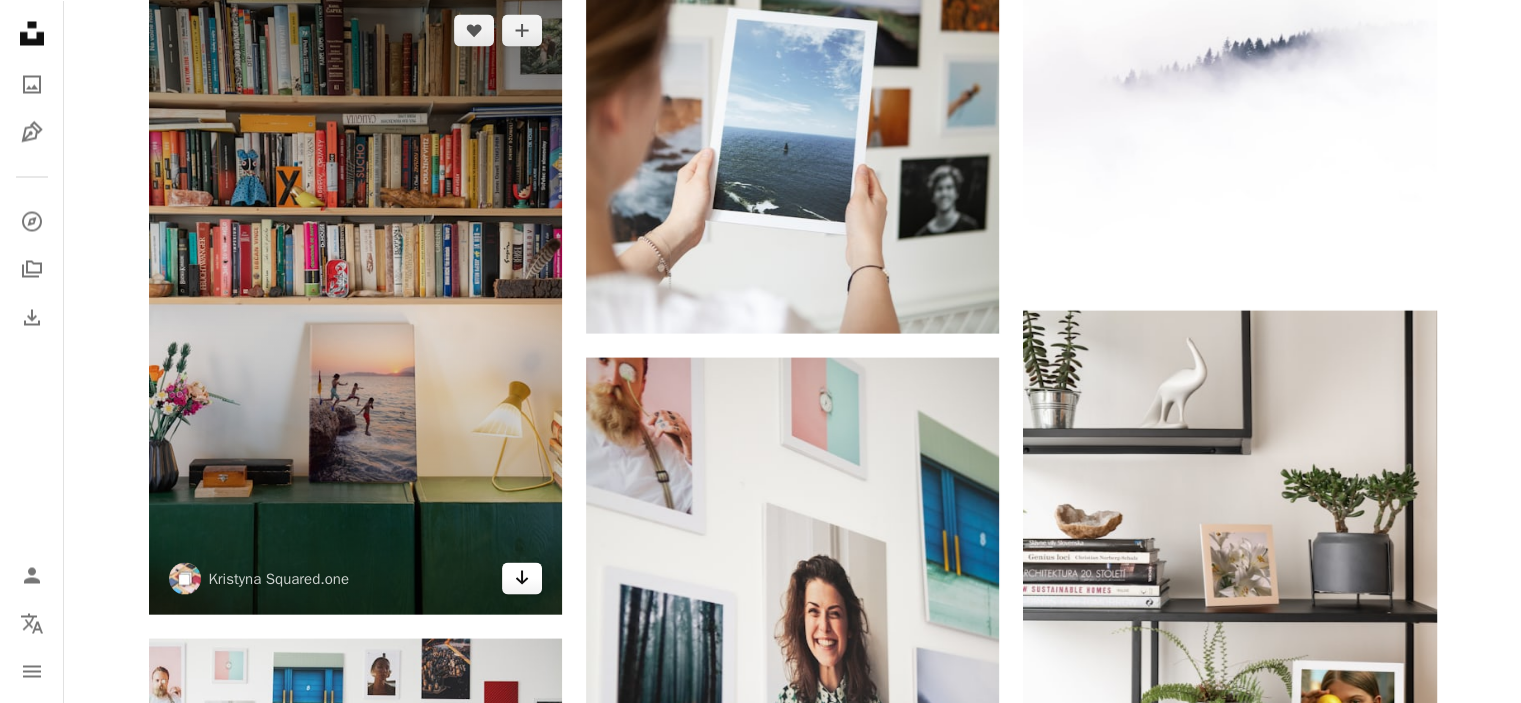 click on "Arrow pointing down" 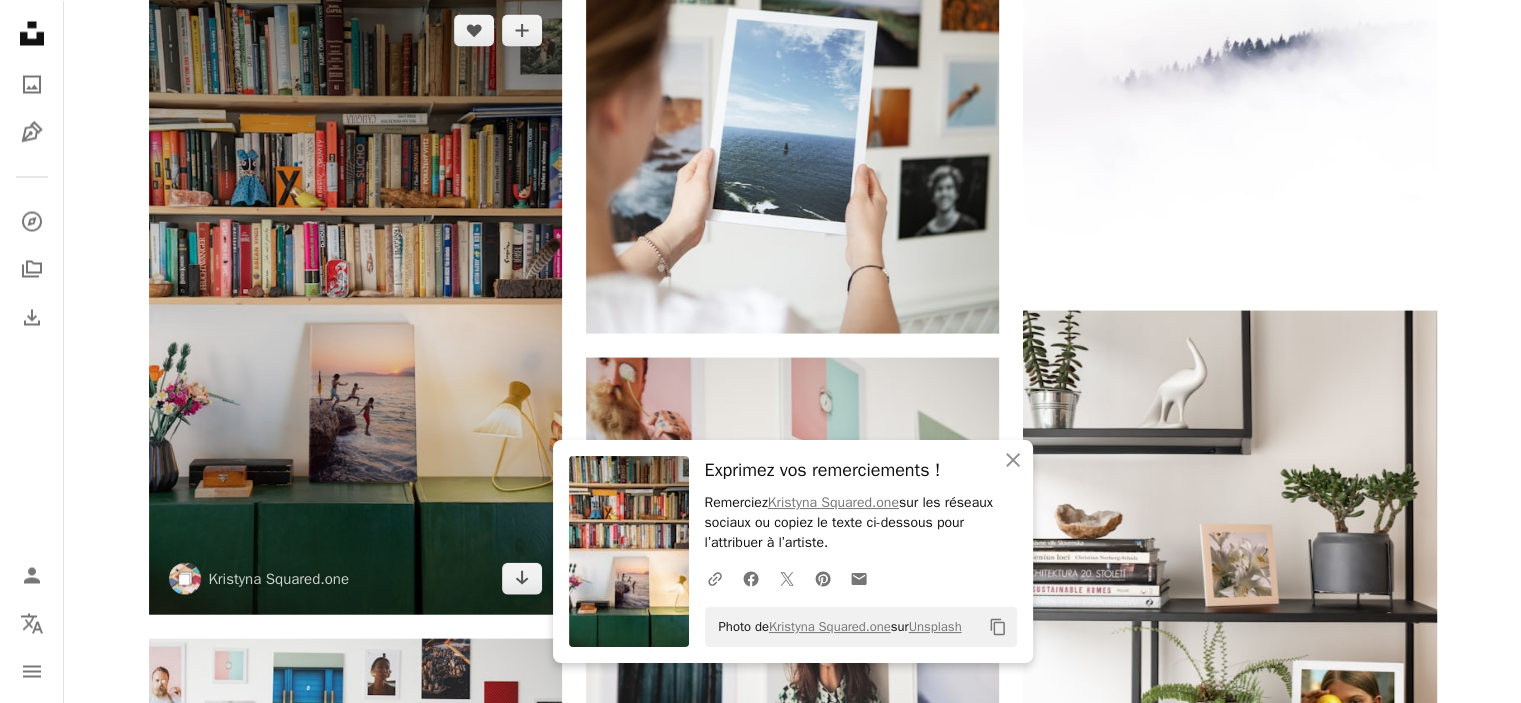 scroll, scrollTop: 34588, scrollLeft: 0, axis: vertical 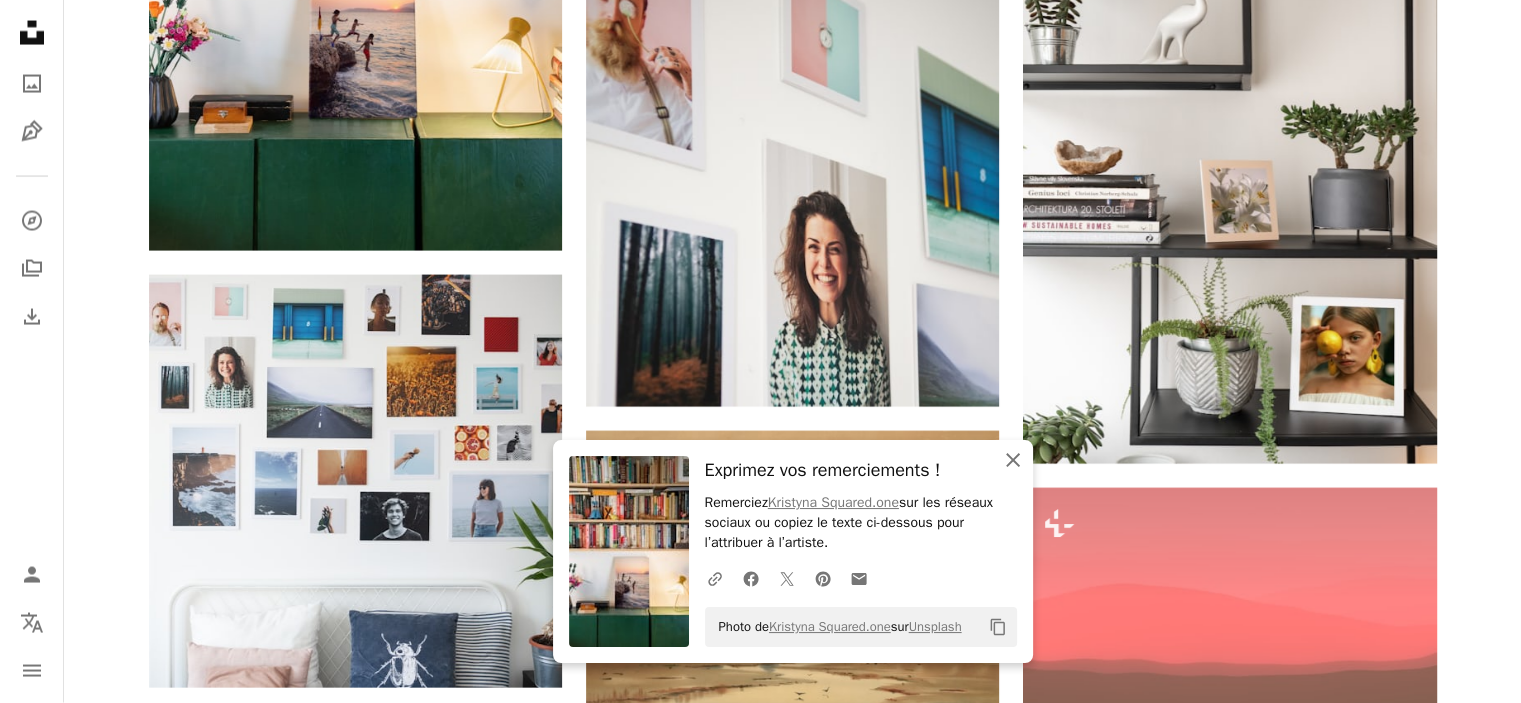 click on "An X shape" 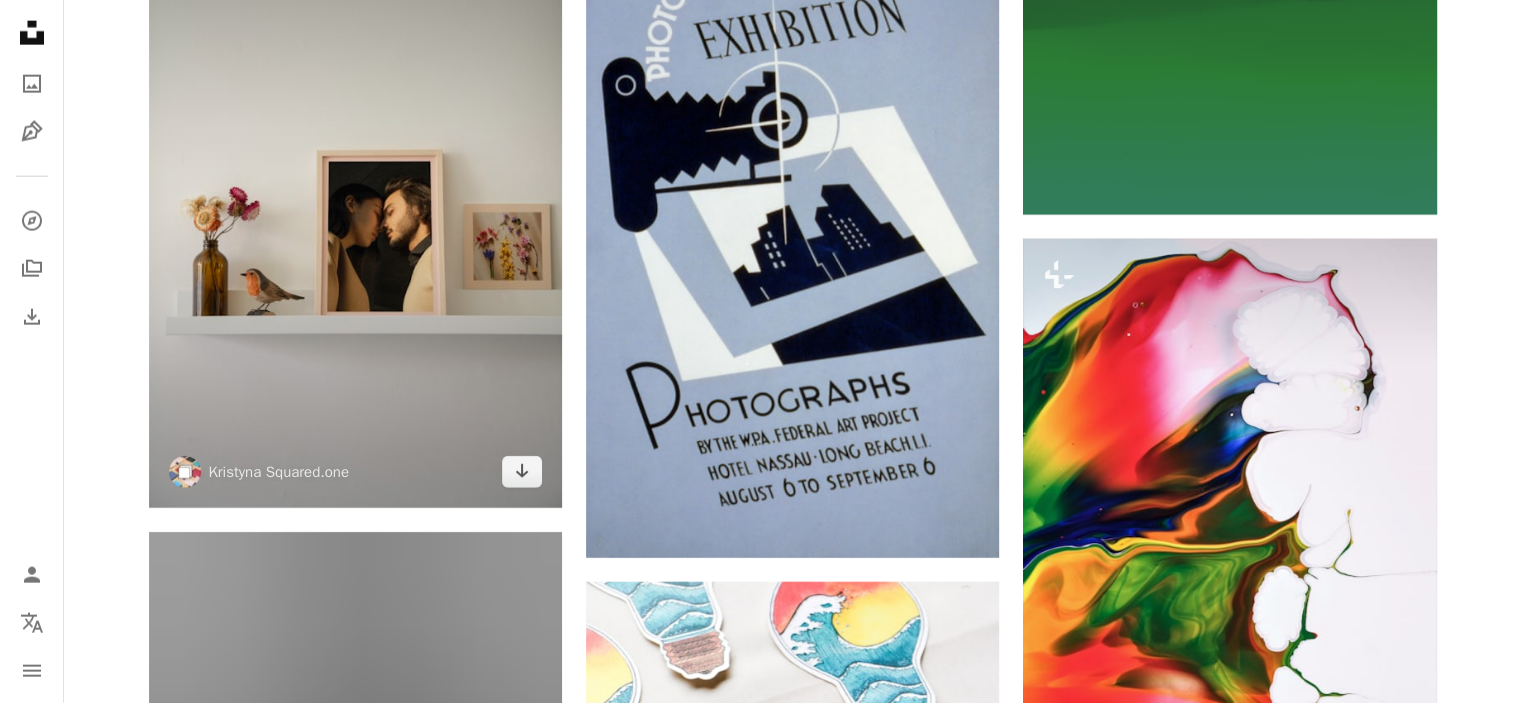scroll, scrollTop: 35418, scrollLeft: 0, axis: vertical 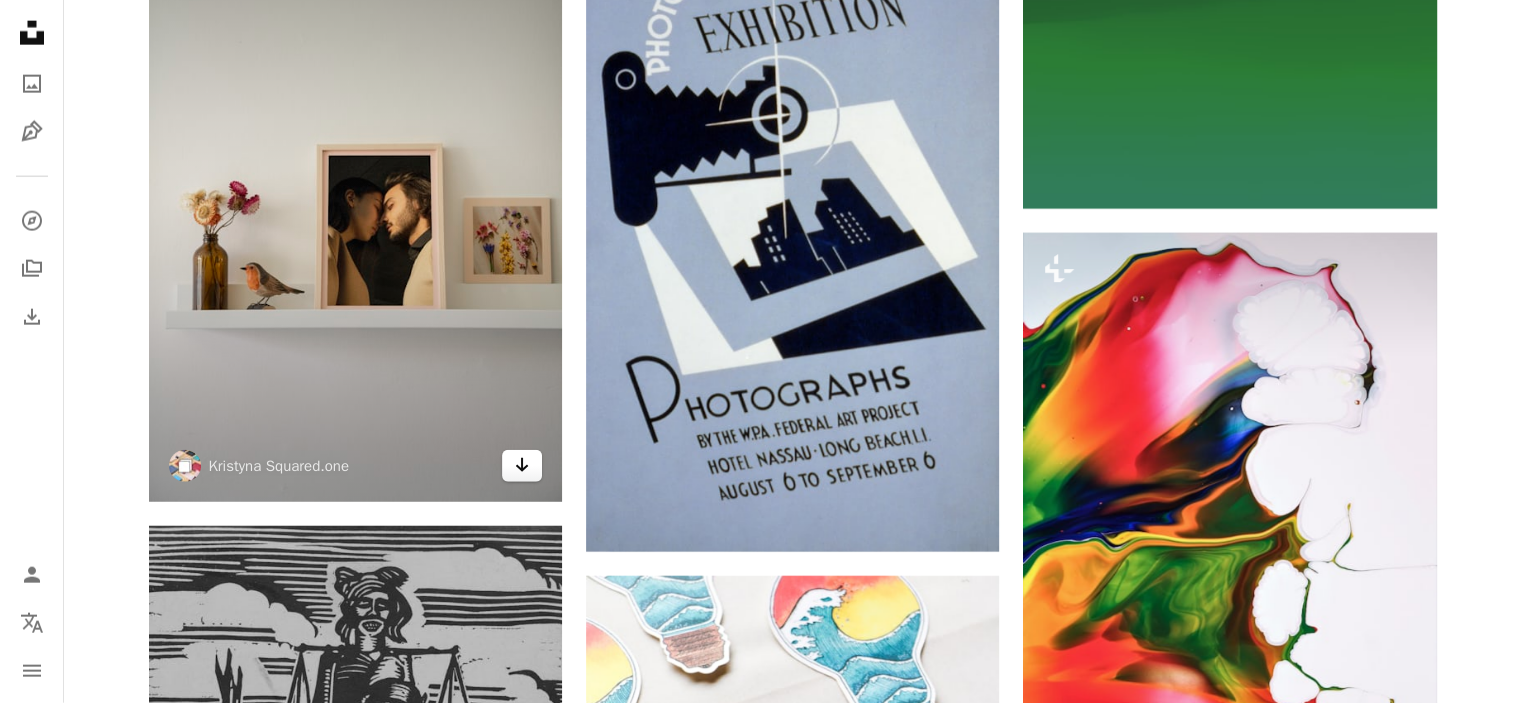 click on "Arrow pointing down" 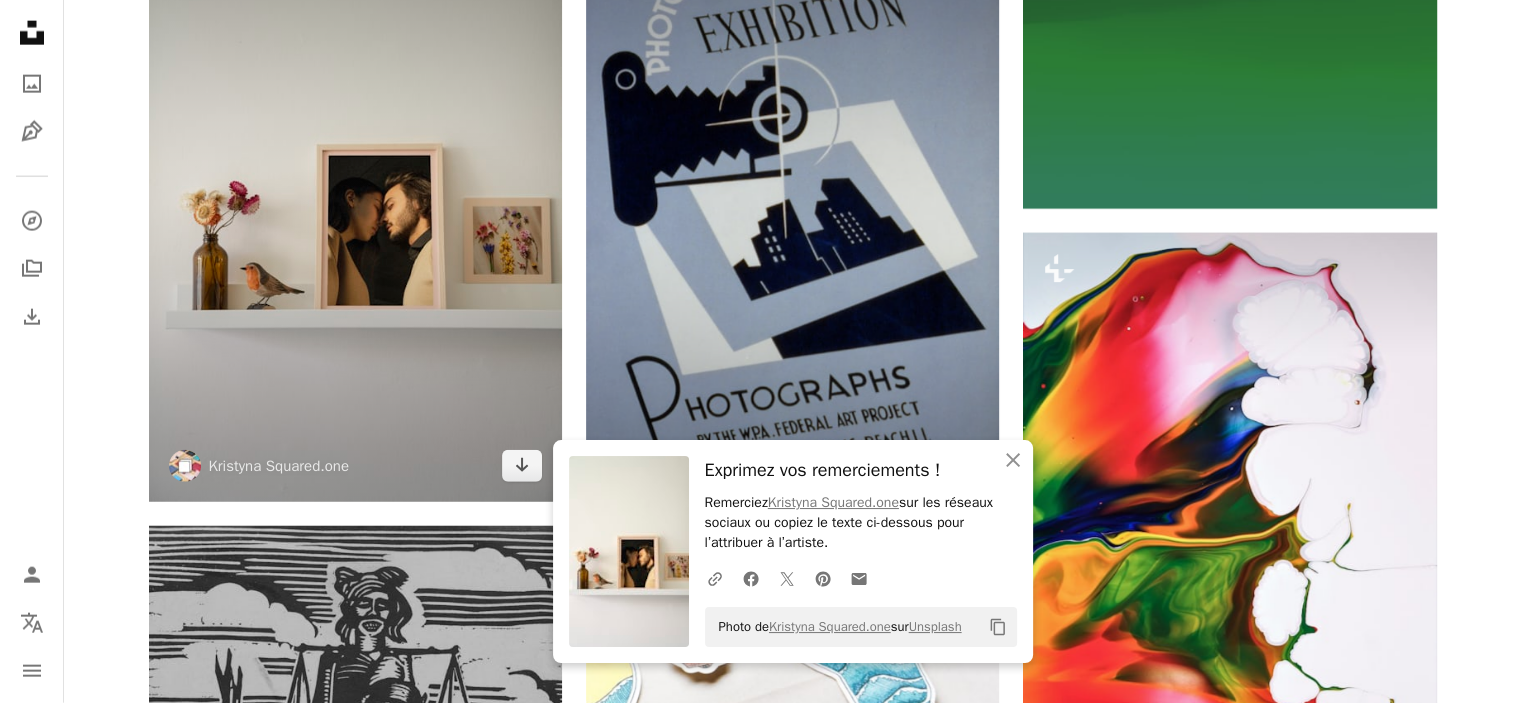 scroll, scrollTop: 35220, scrollLeft: 0, axis: vertical 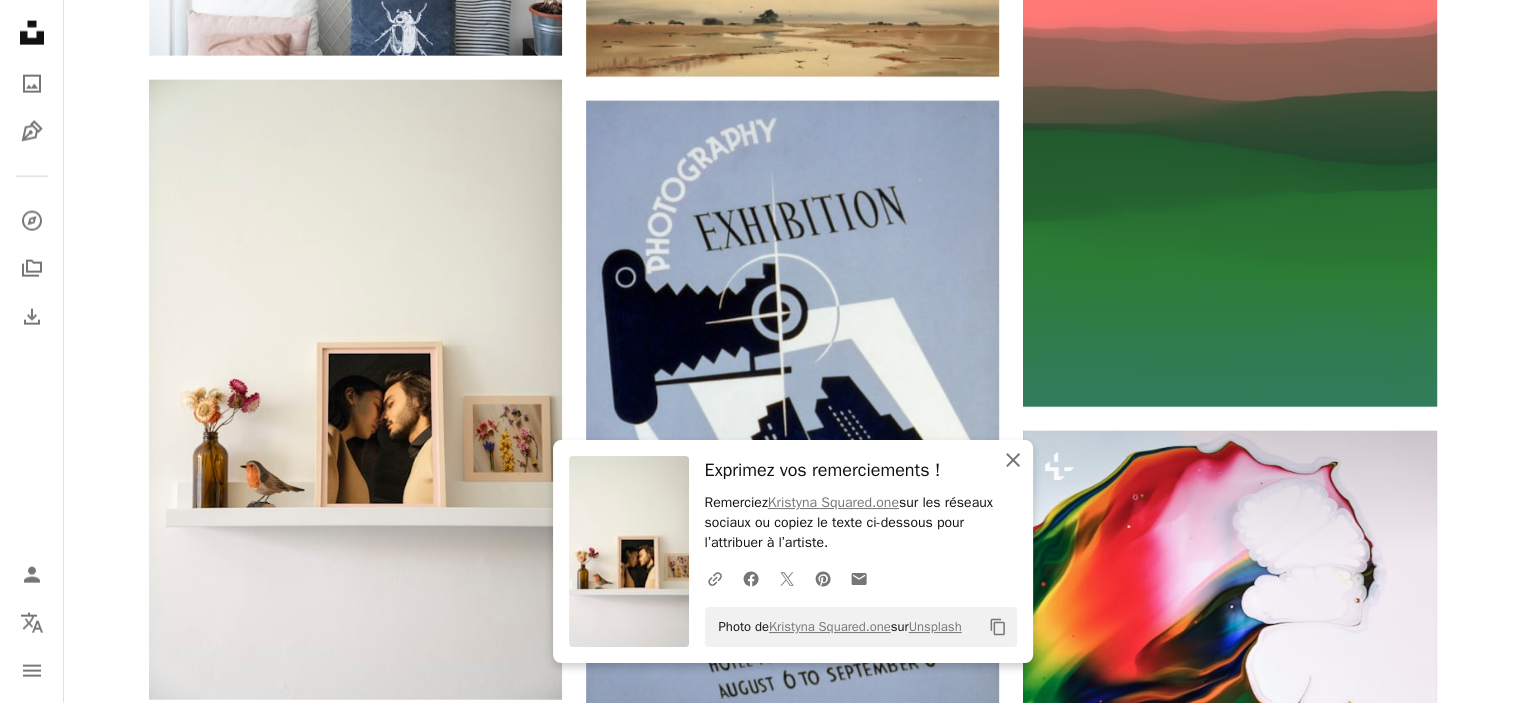 click on "An X shape" 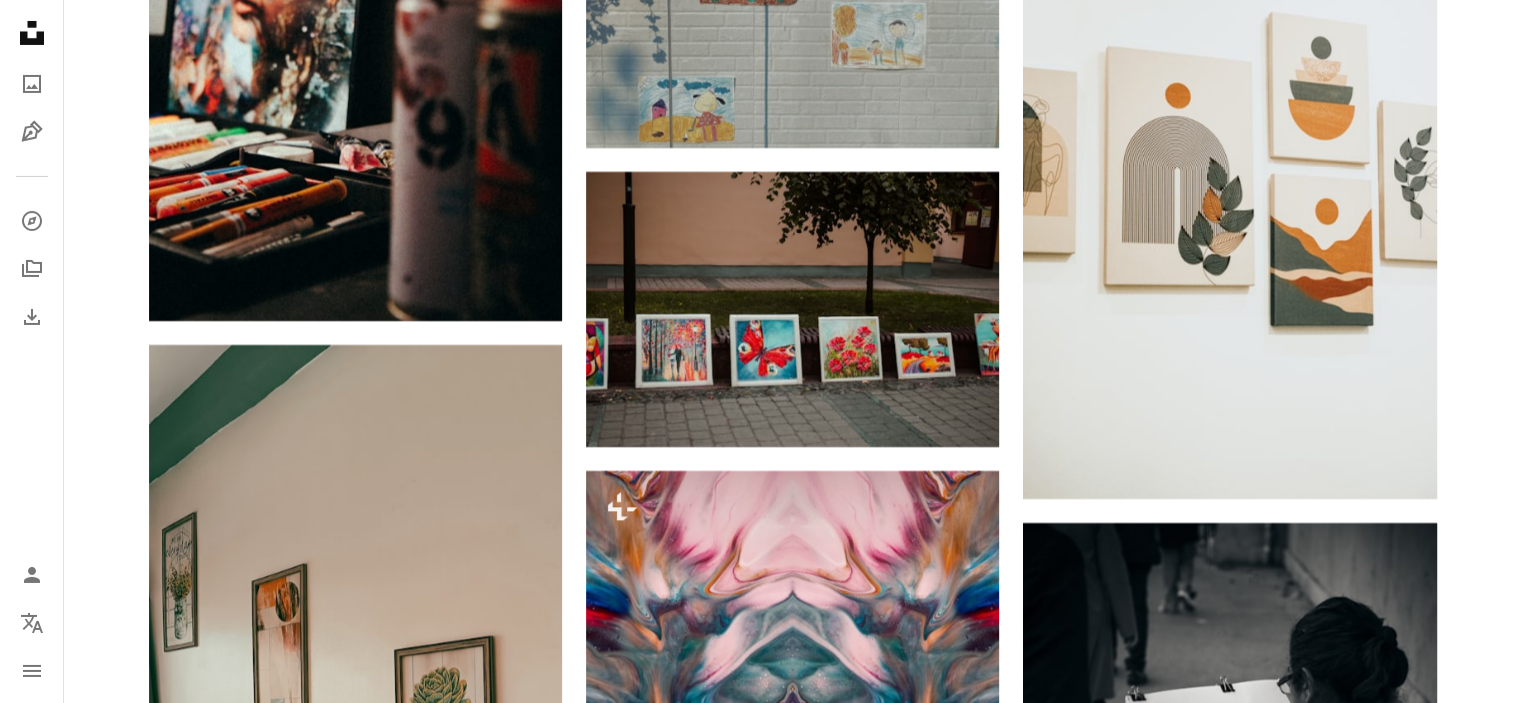 scroll, scrollTop: 60420, scrollLeft: 0, axis: vertical 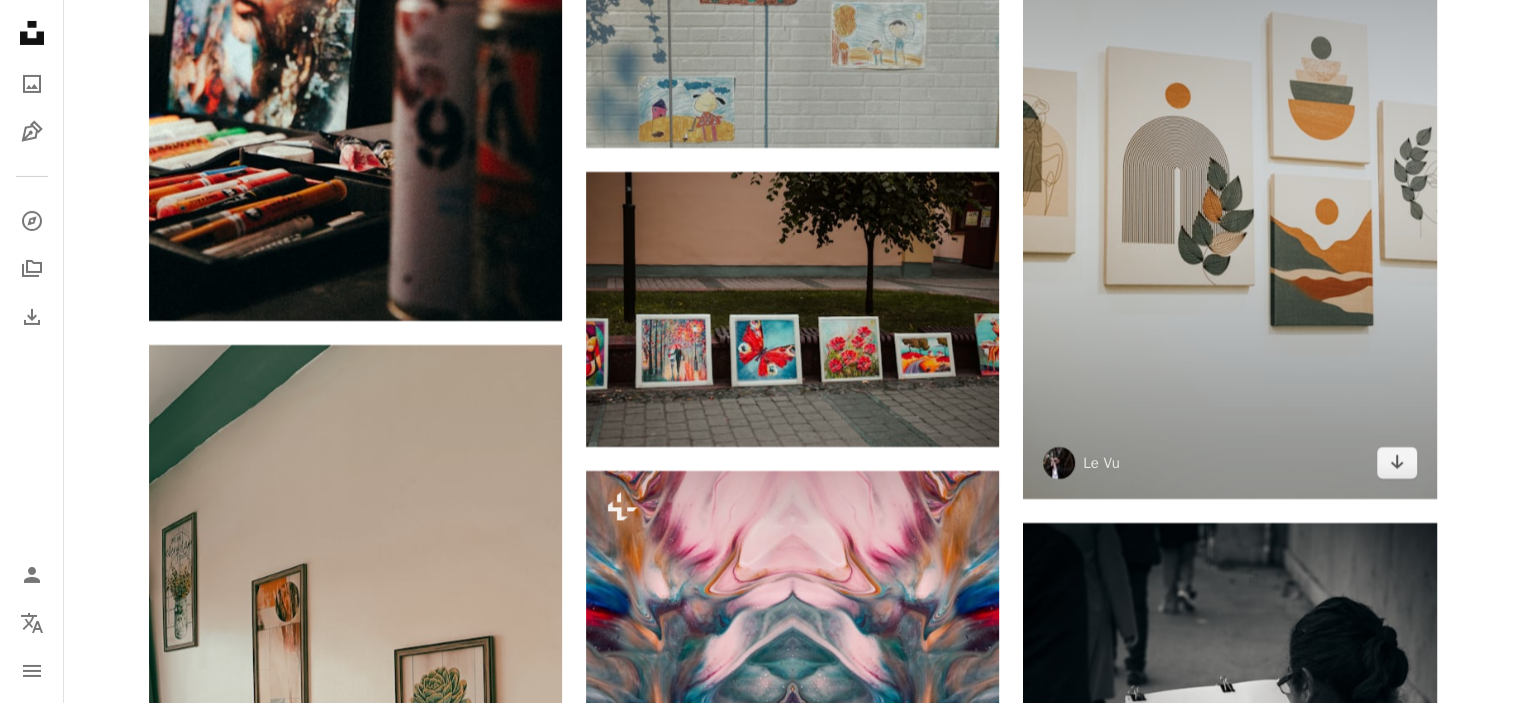 click at bounding box center [1229, 189] 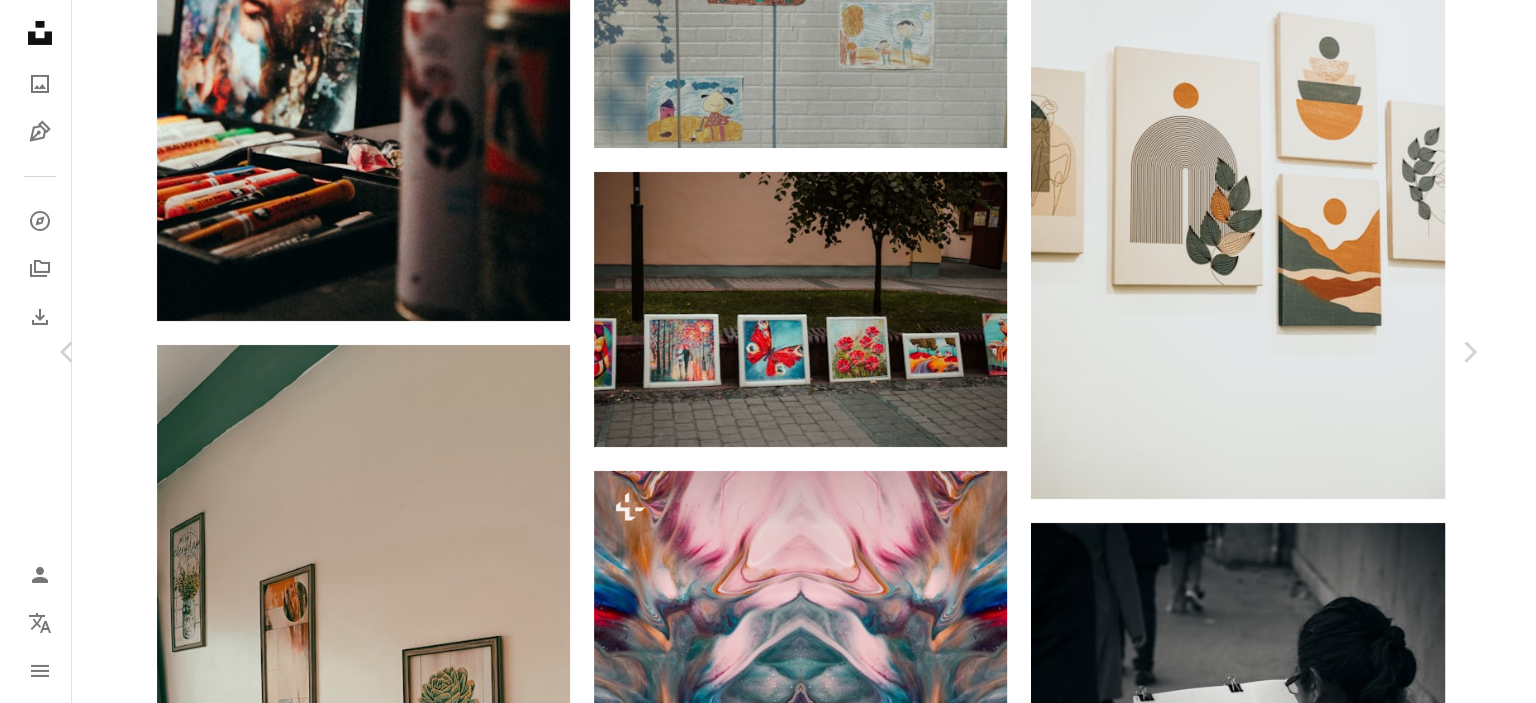 scroll, scrollTop: 60775, scrollLeft: 0, axis: vertical 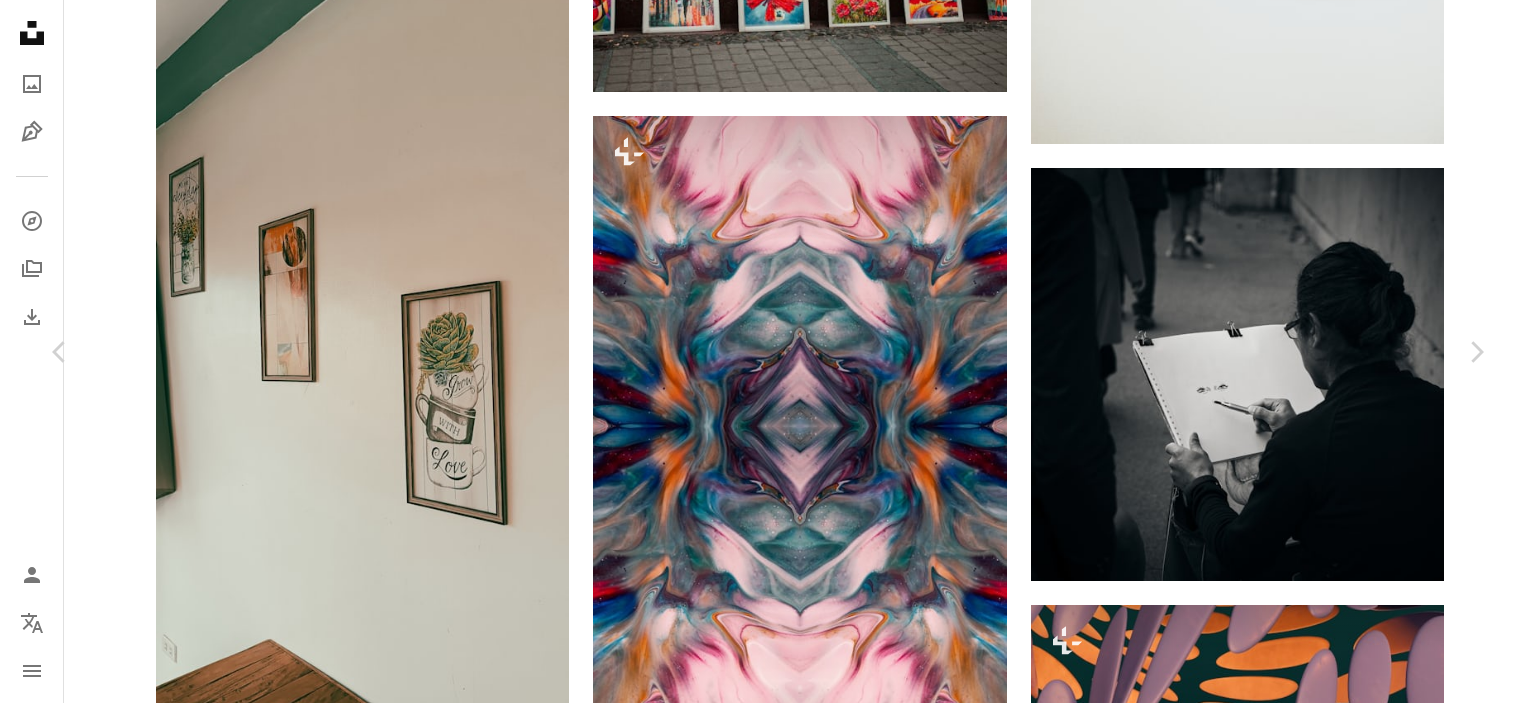 click on "[FIRST] [LAST]" at bounding box center (768, 4781) 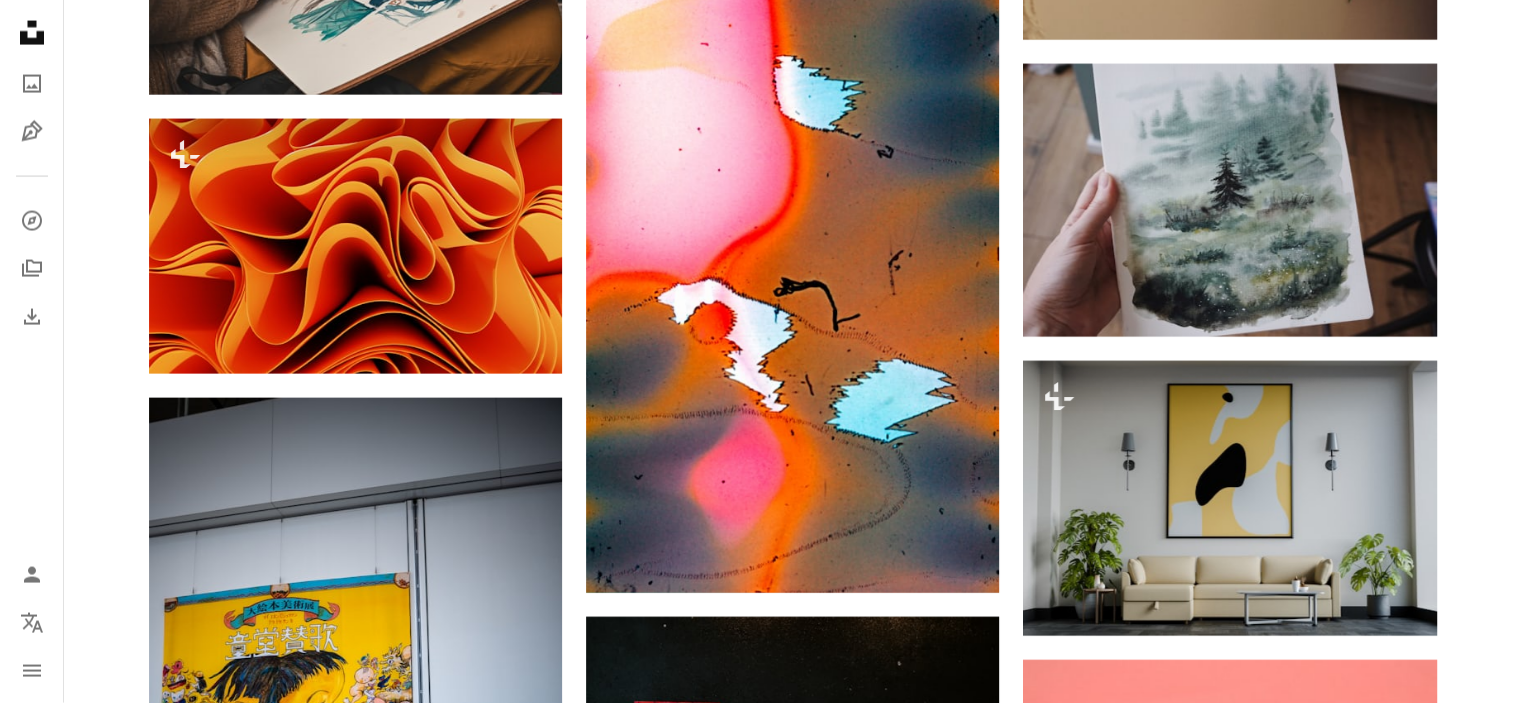 scroll, scrollTop: 65213, scrollLeft: 0, axis: vertical 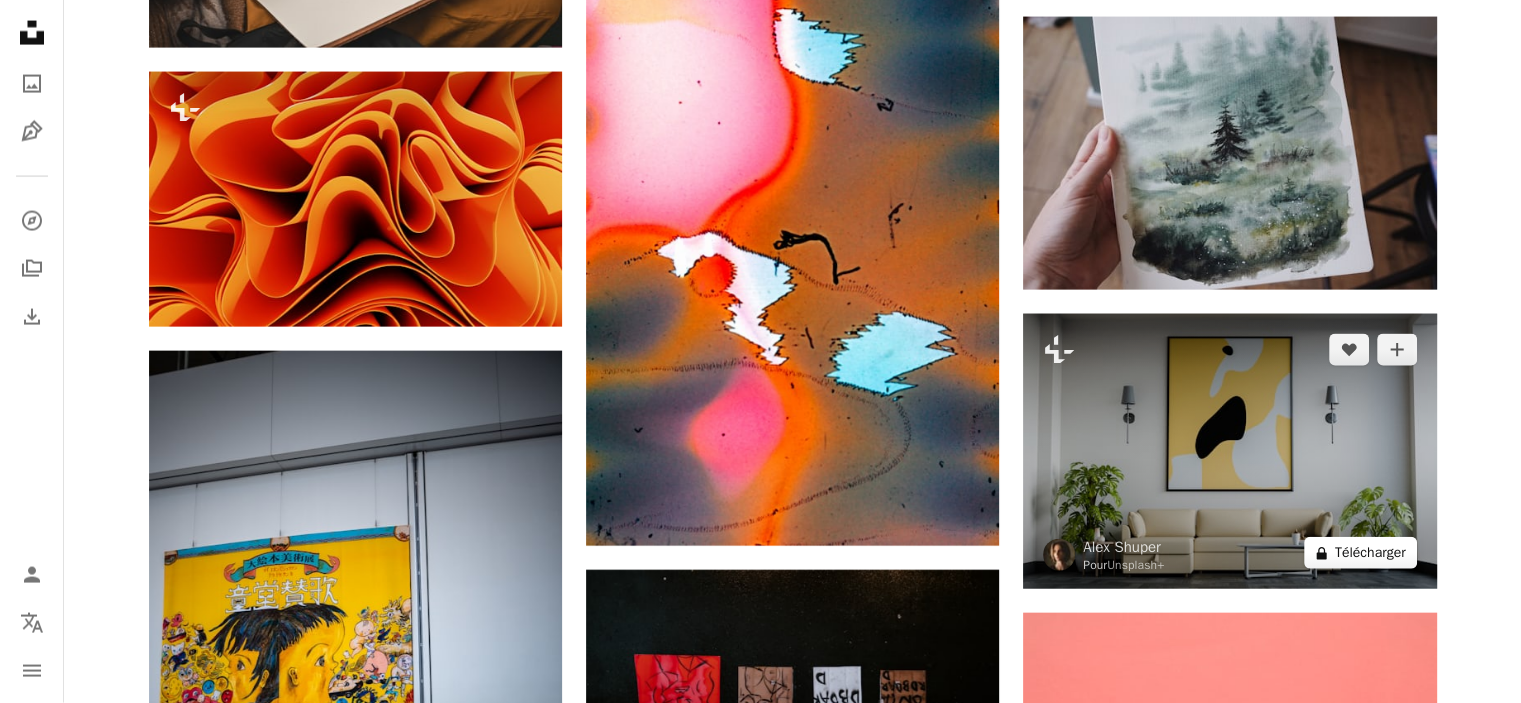 click on "A lock Télécharger" at bounding box center (1360, 553) 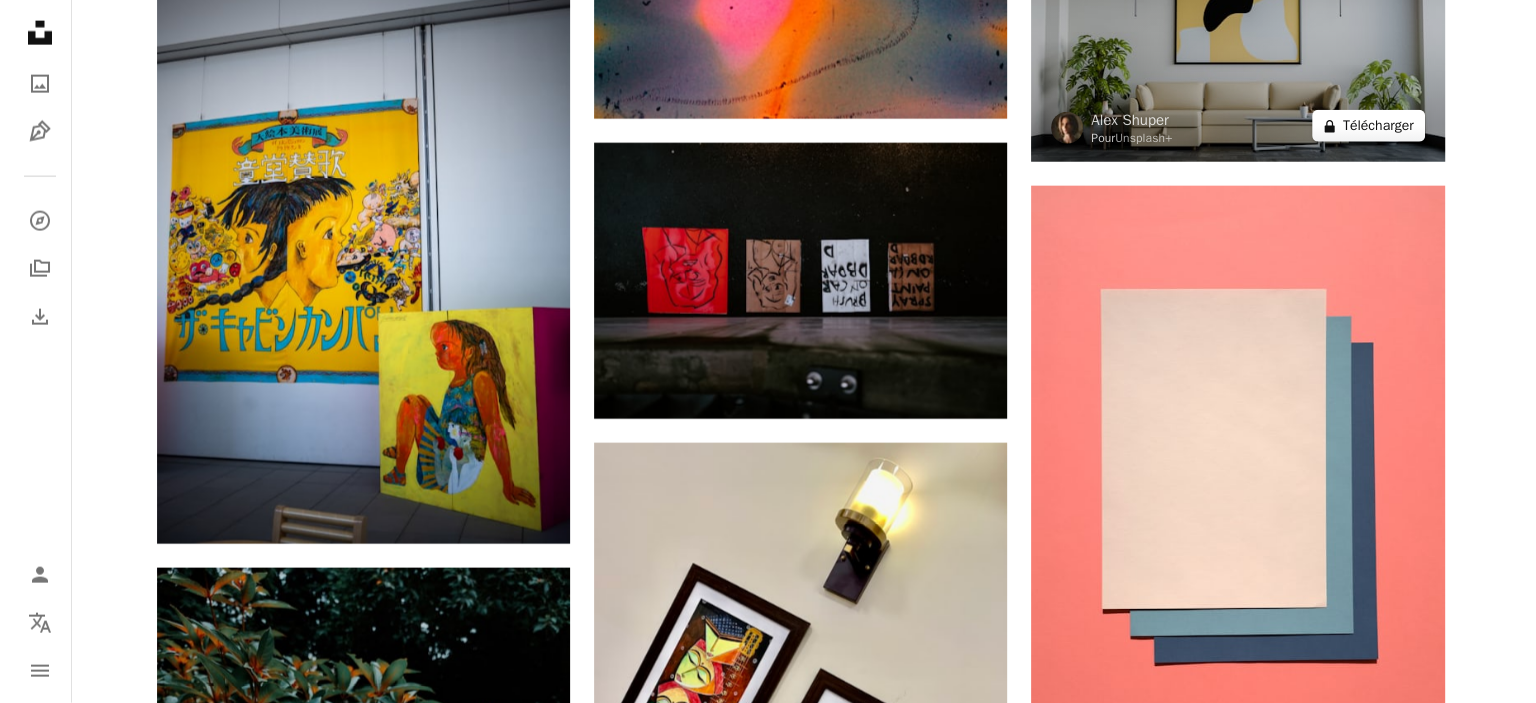 scroll, scrollTop: 65780, scrollLeft: 0, axis: vertical 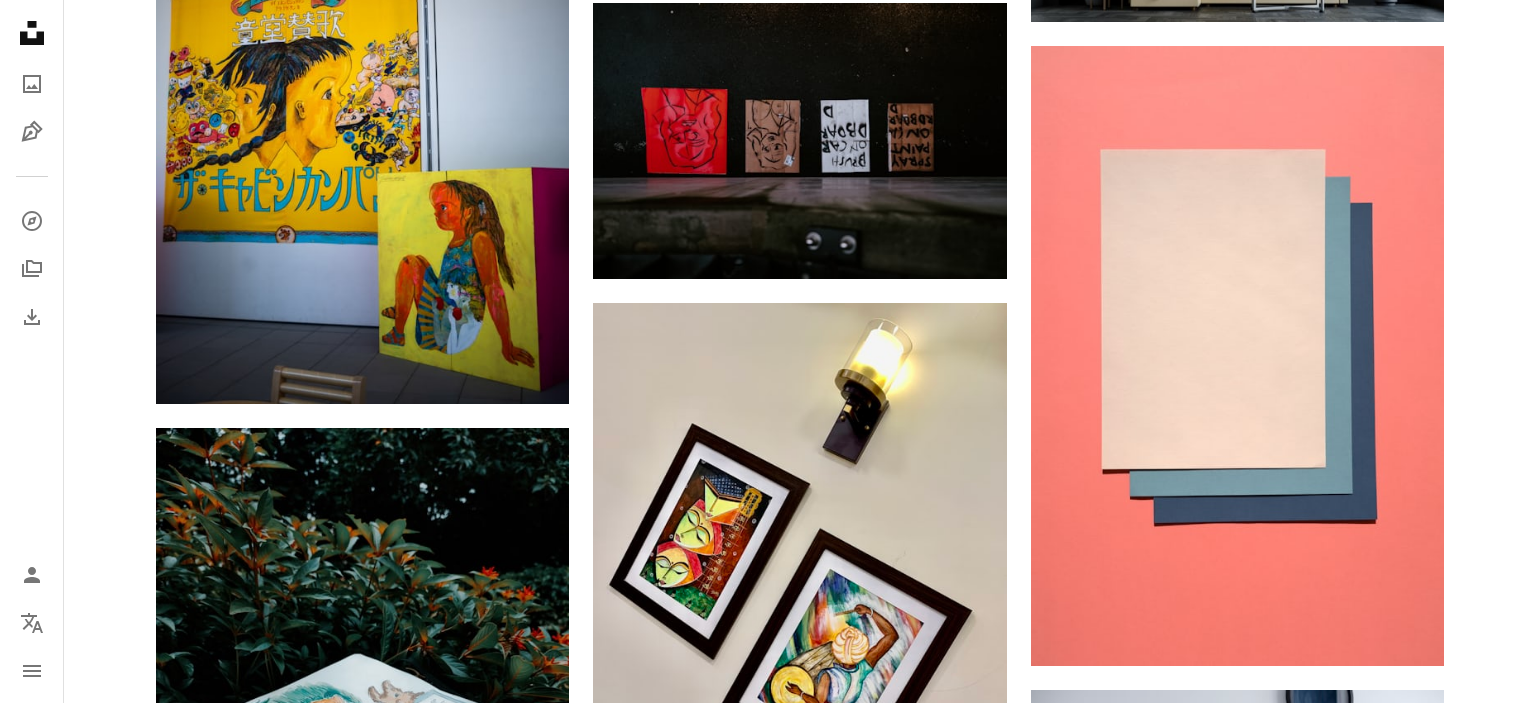 click on "An X shape Premium, images prêtes à l’emploi. Profitez d’un accès illimité. A plus sign Contenu ajouté chaque mois réservé aux membres A plus sign Téléchargements libres de droits illimités A plus sign Illustrations  Nouveau A plus sign Protections juridiques renforcées annuel 66 %  de réduction mensuel 12 €   4 € EUR par mois * Abonnez-vous à  Unsplash+ * Facturé à l’avance en cas de paiement annuel  48 € Plus les taxes applicables. Renouvellement automatique. Annuler à tout moment." at bounding box center (768, 5602) 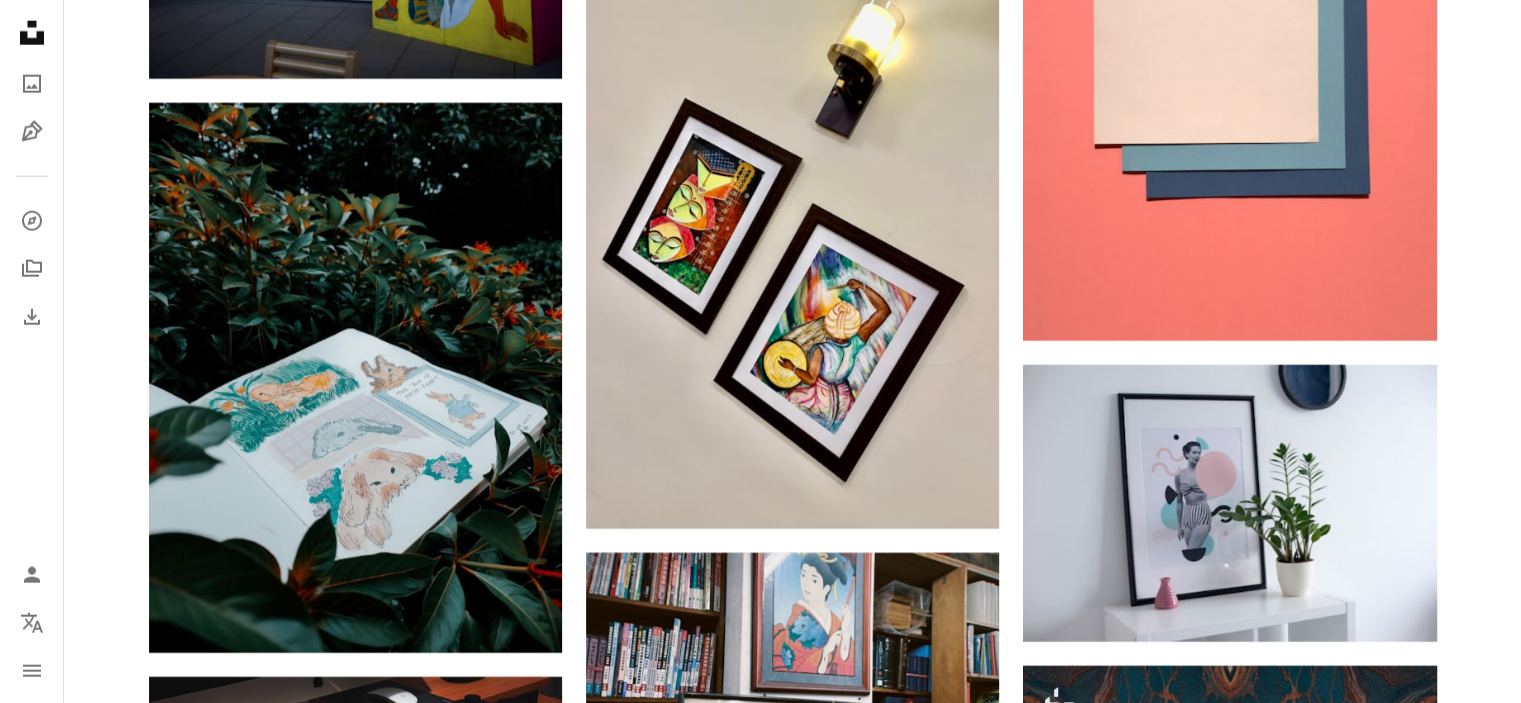 scroll, scrollTop: 66222, scrollLeft: 0, axis: vertical 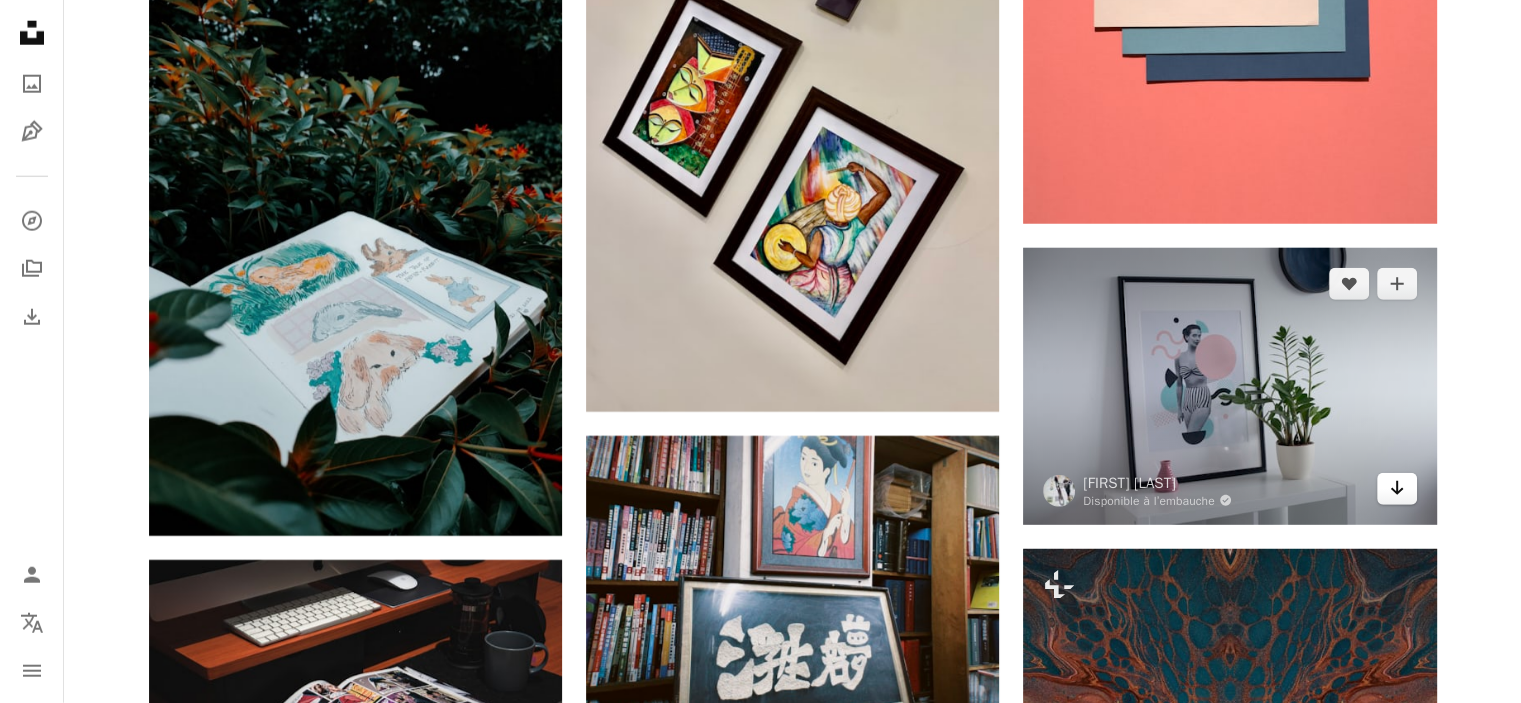 click on "Arrow pointing down" at bounding box center [1397, 489] 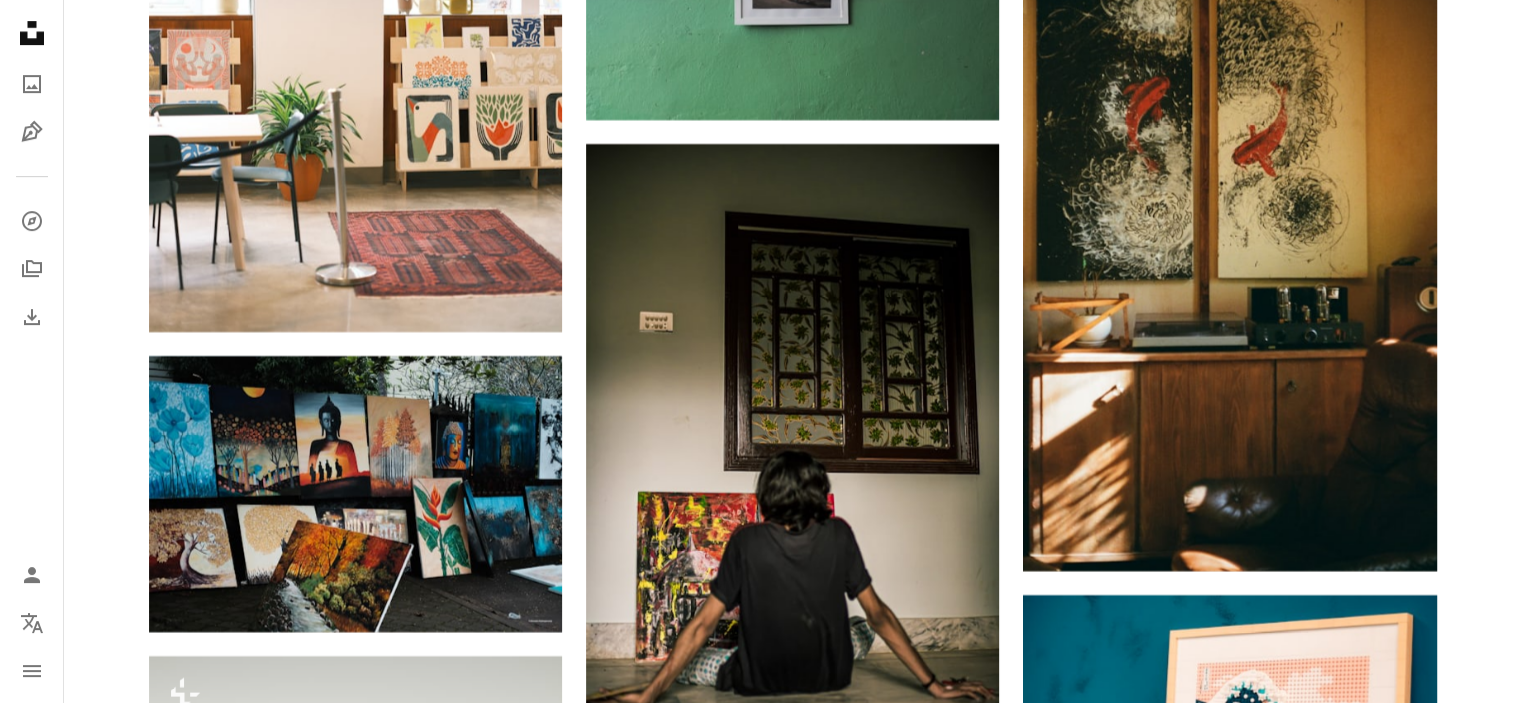 scroll, scrollTop: 69382, scrollLeft: 0, axis: vertical 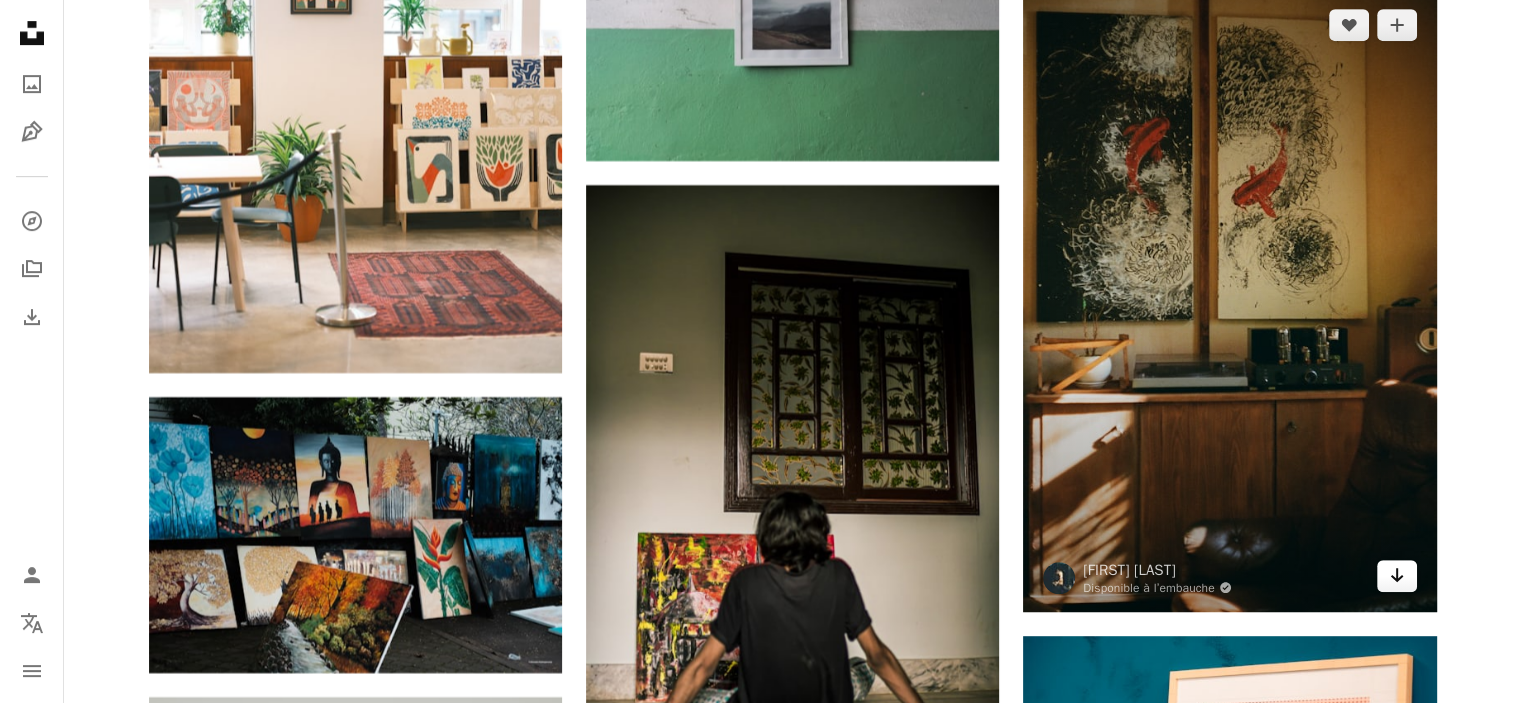 click on "Arrow pointing down" 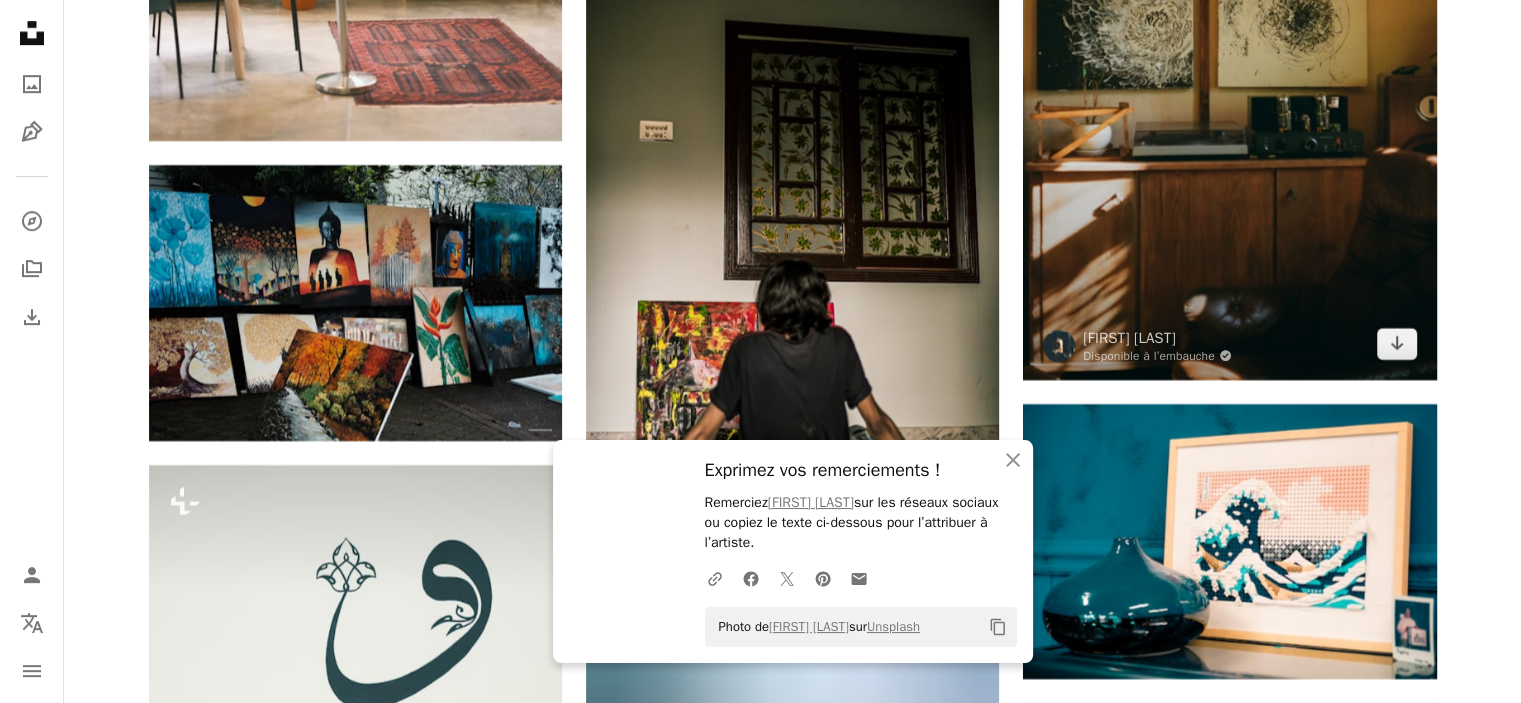 scroll, scrollTop: 69666, scrollLeft: 0, axis: vertical 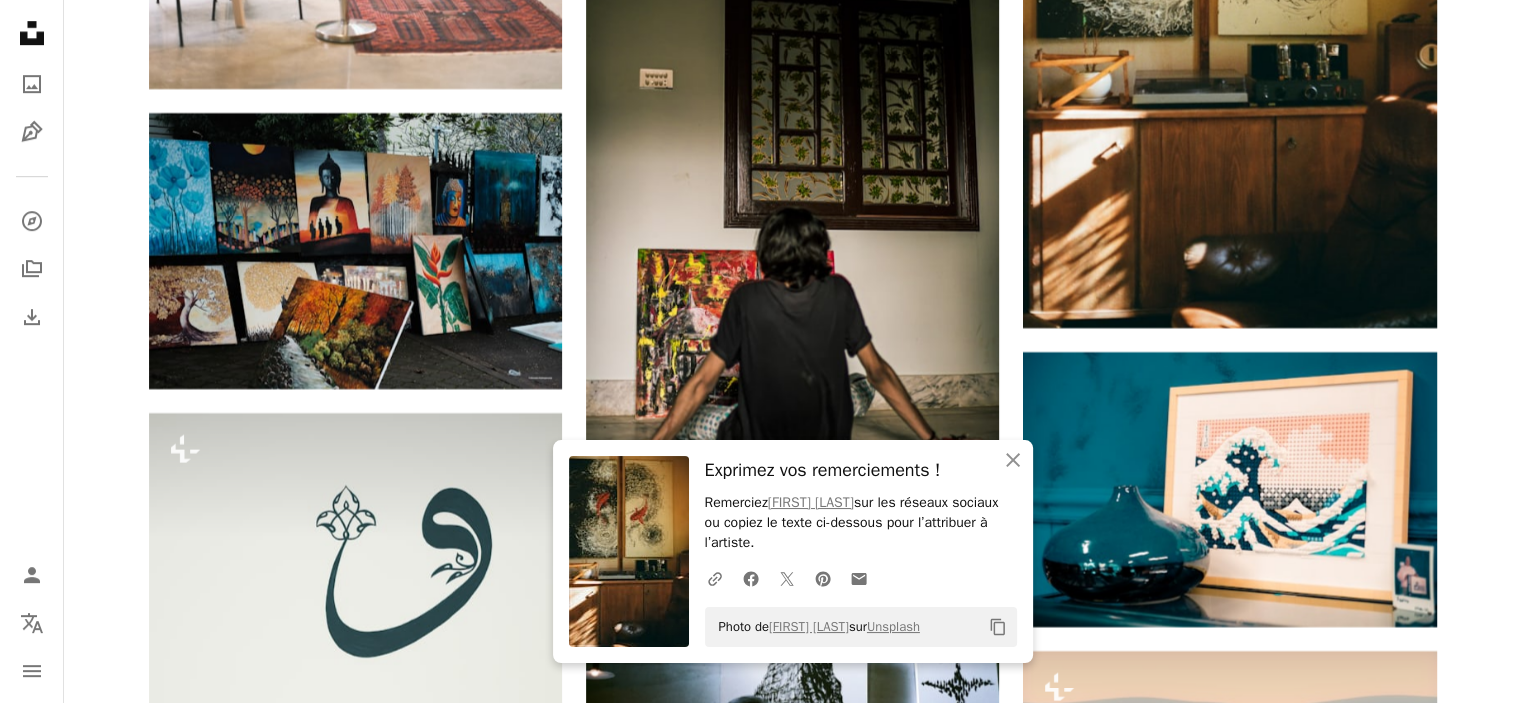 click on "[FIRST] [LAST]" at bounding box center [792, -32154] 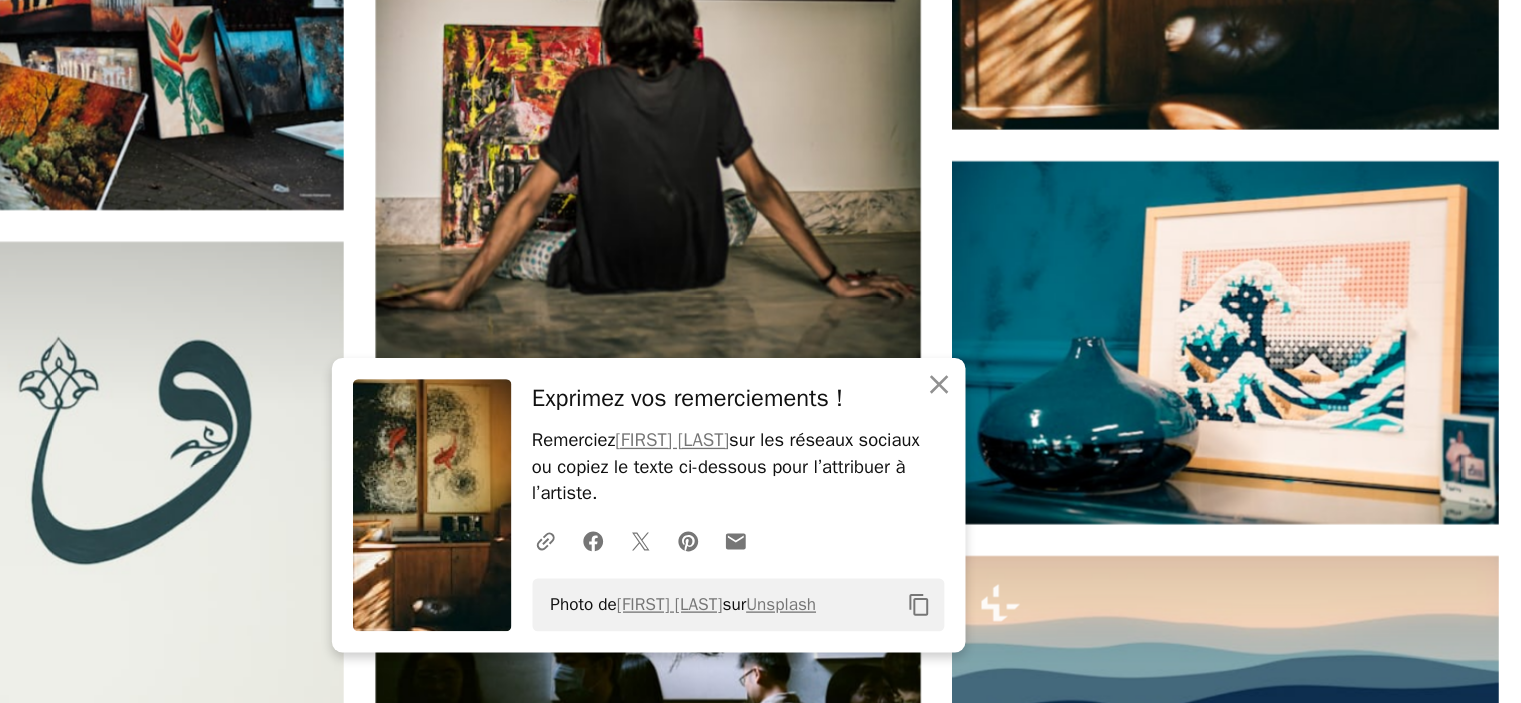 scroll, scrollTop: 69726, scrollLeft: 0, axis: vertical 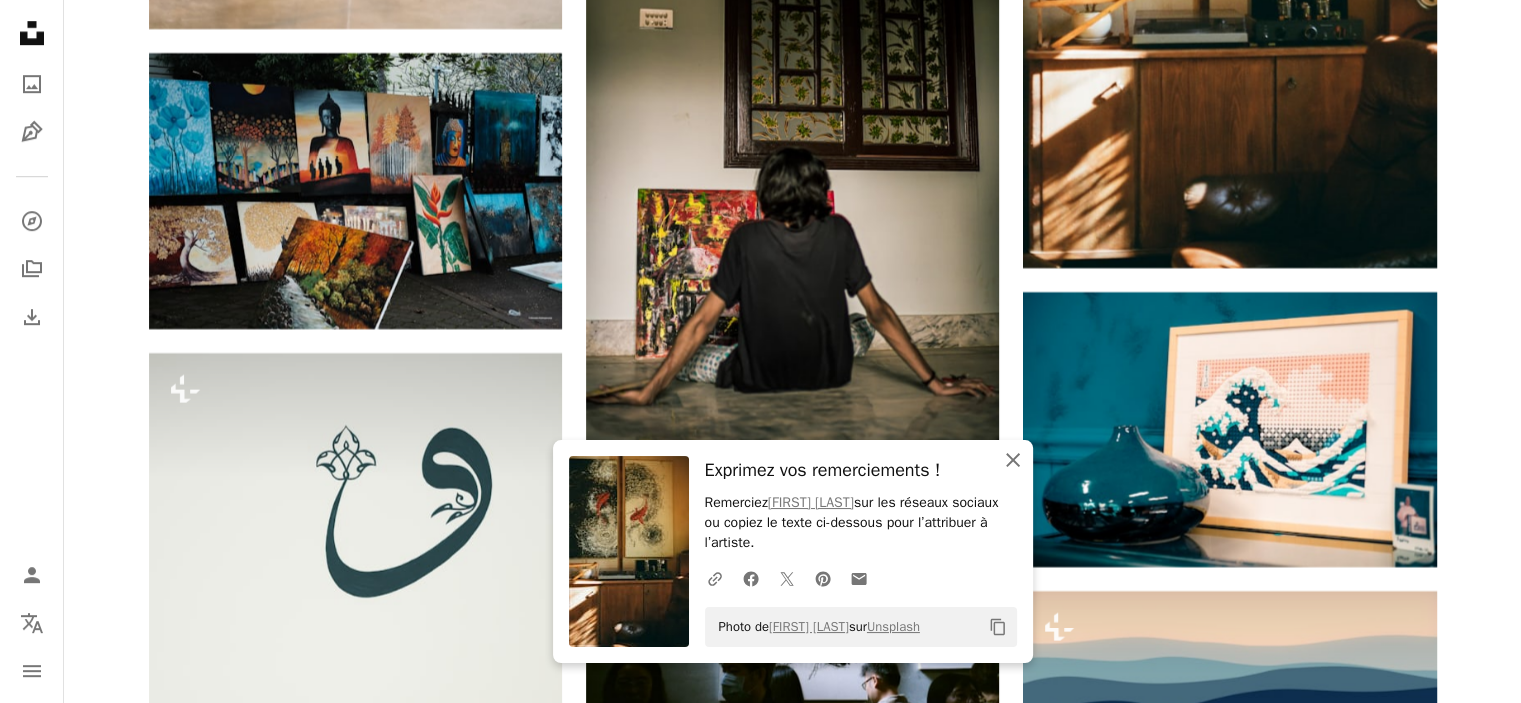 click on "An X shape" 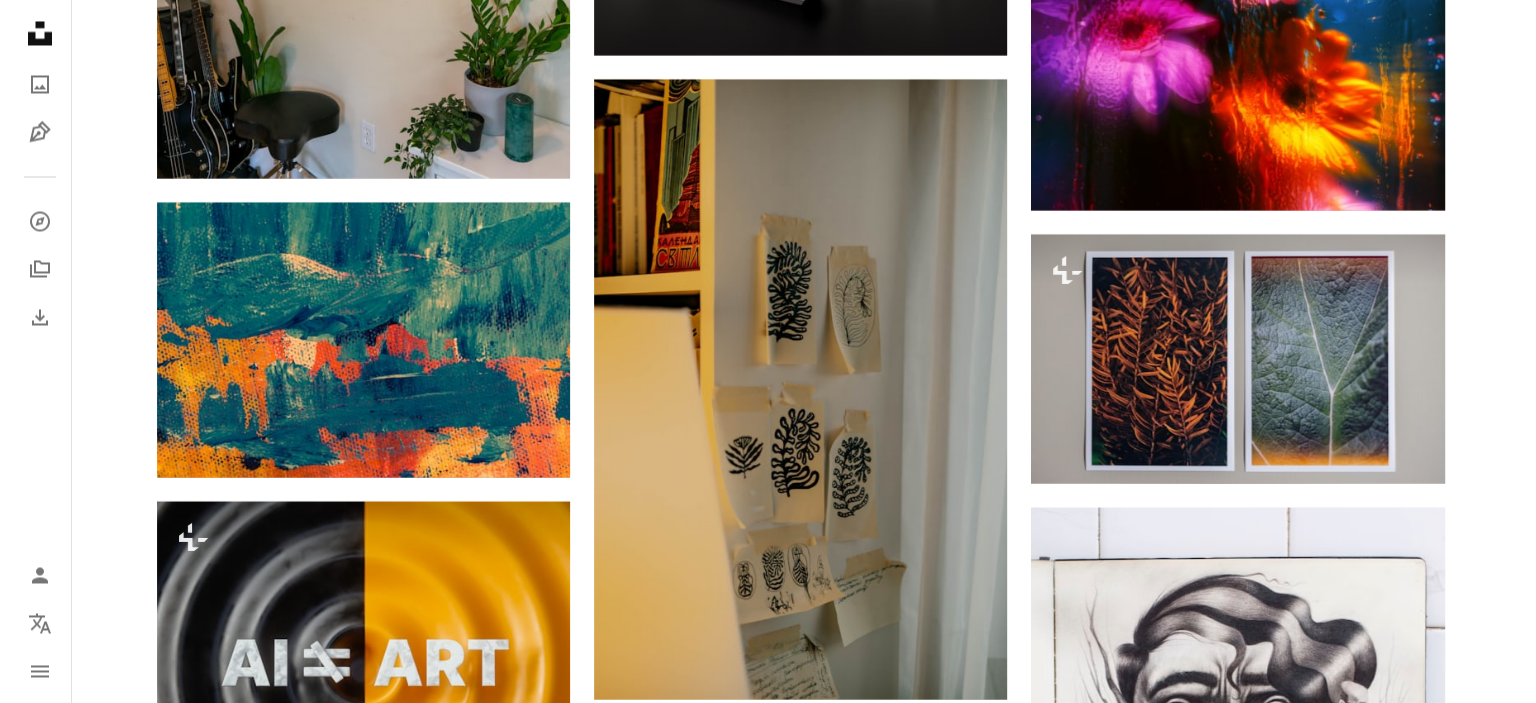 scroll, scrollTop: 72112, scrollLeft: 0, axis: vertical 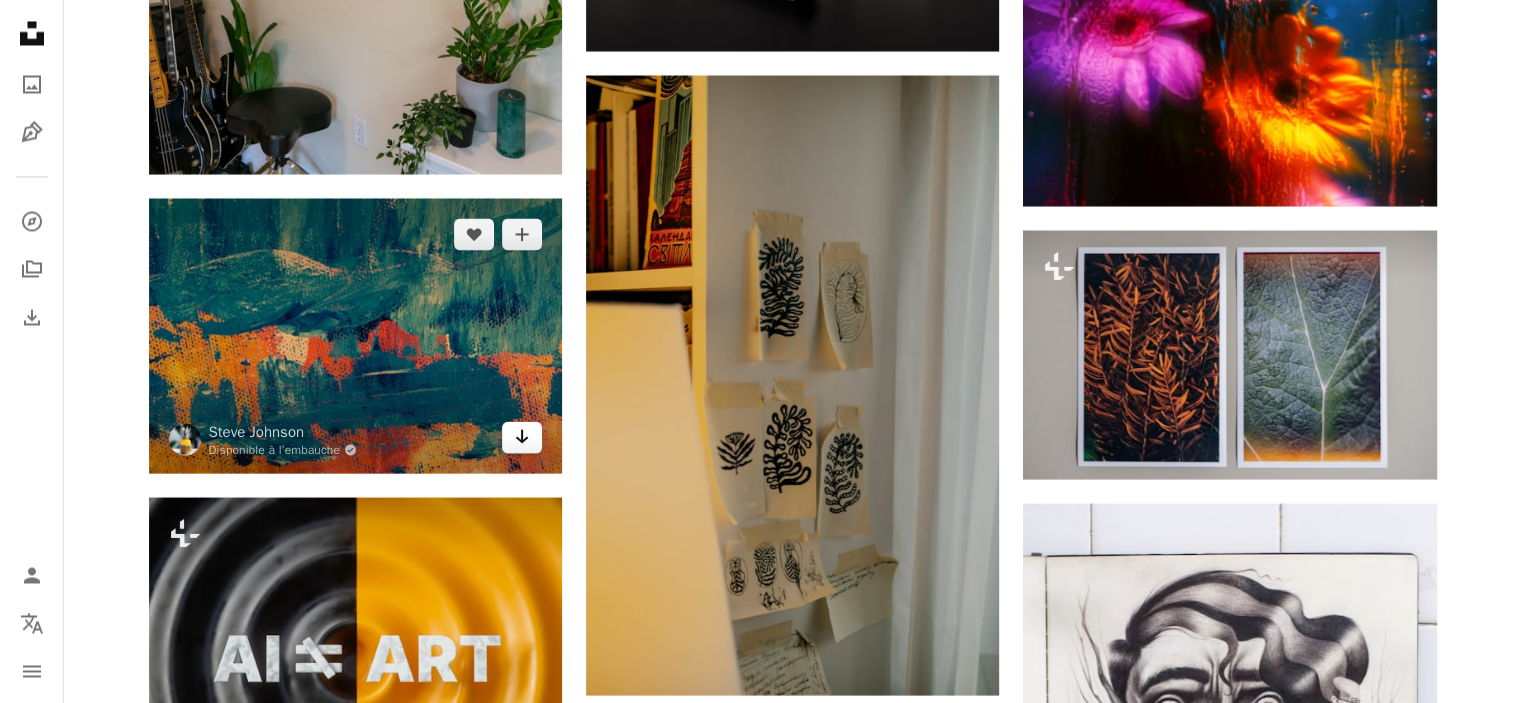 click on "Arrow pointing down" 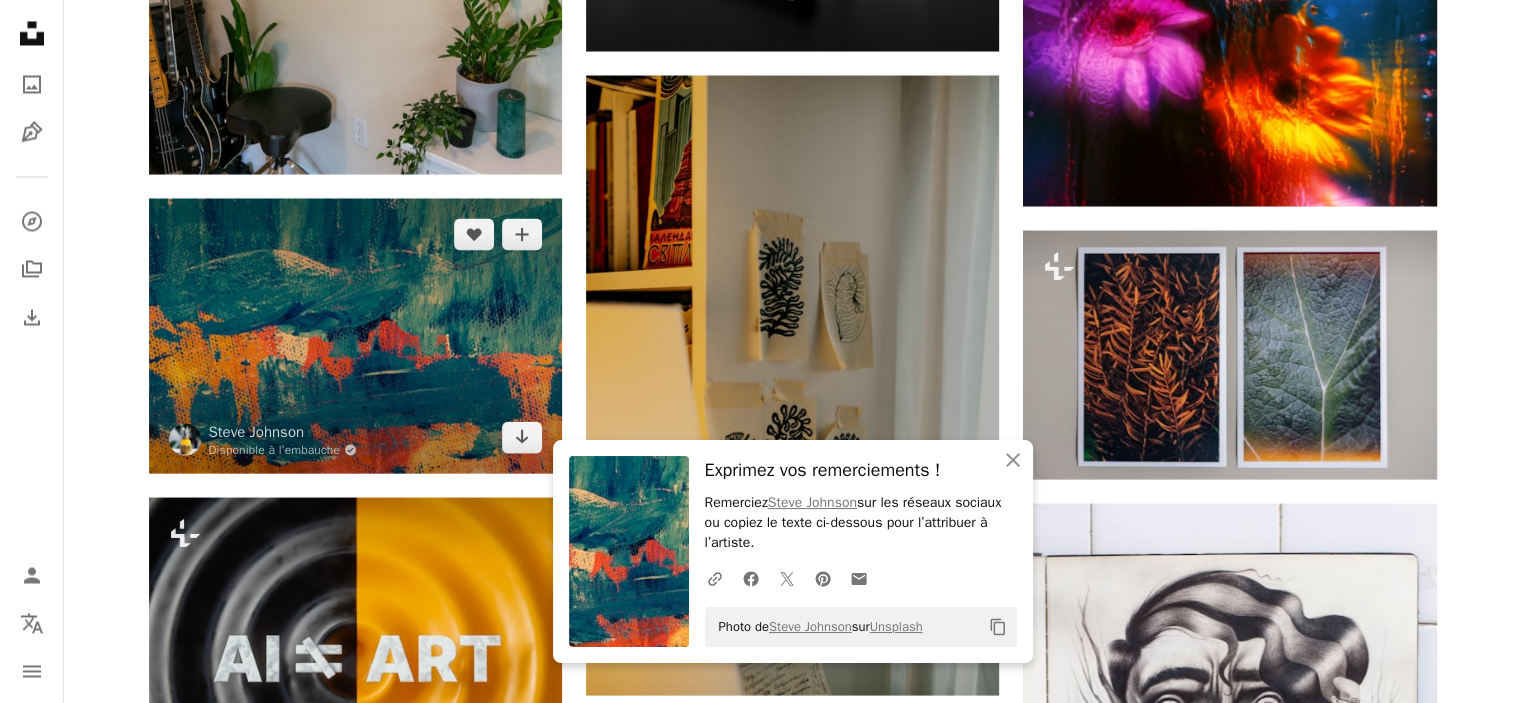 click at bounding box center [355, 335] 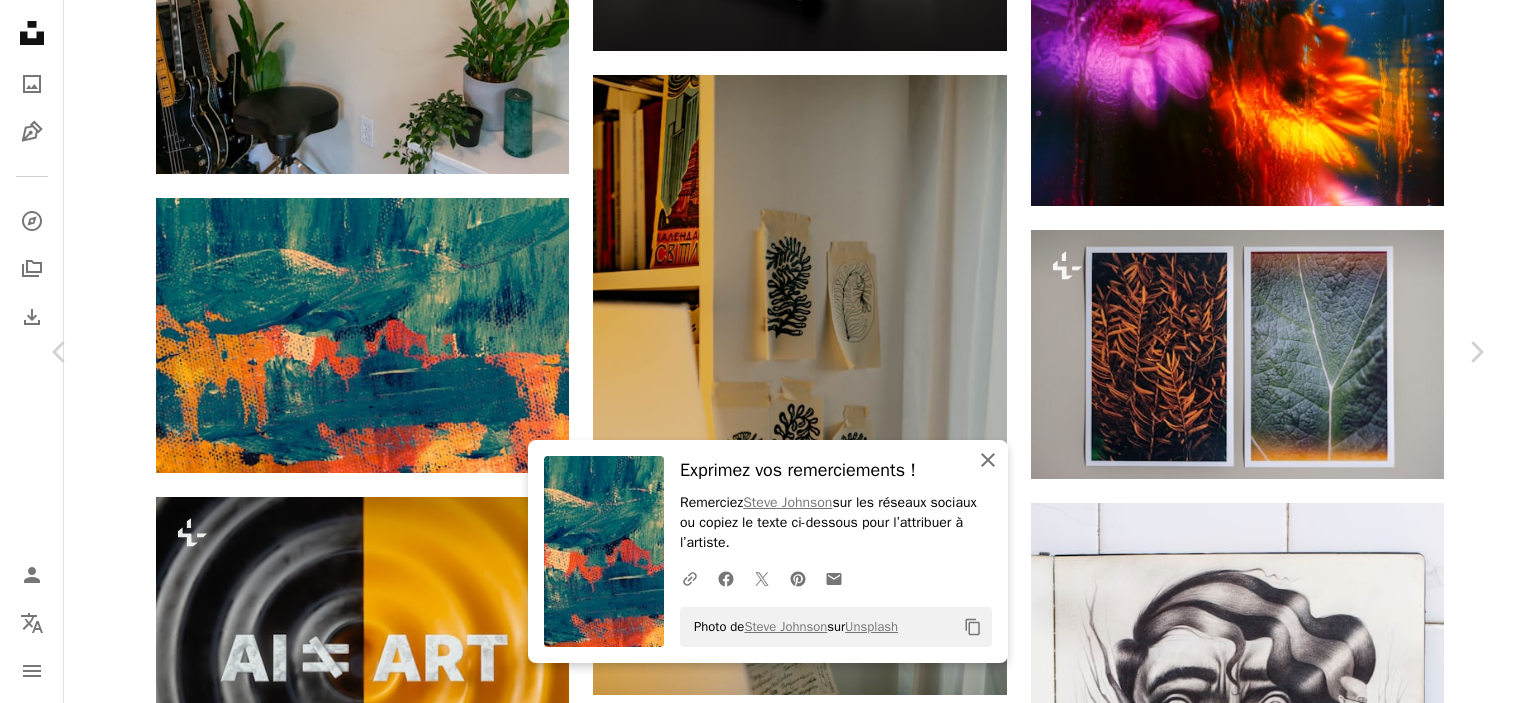 click 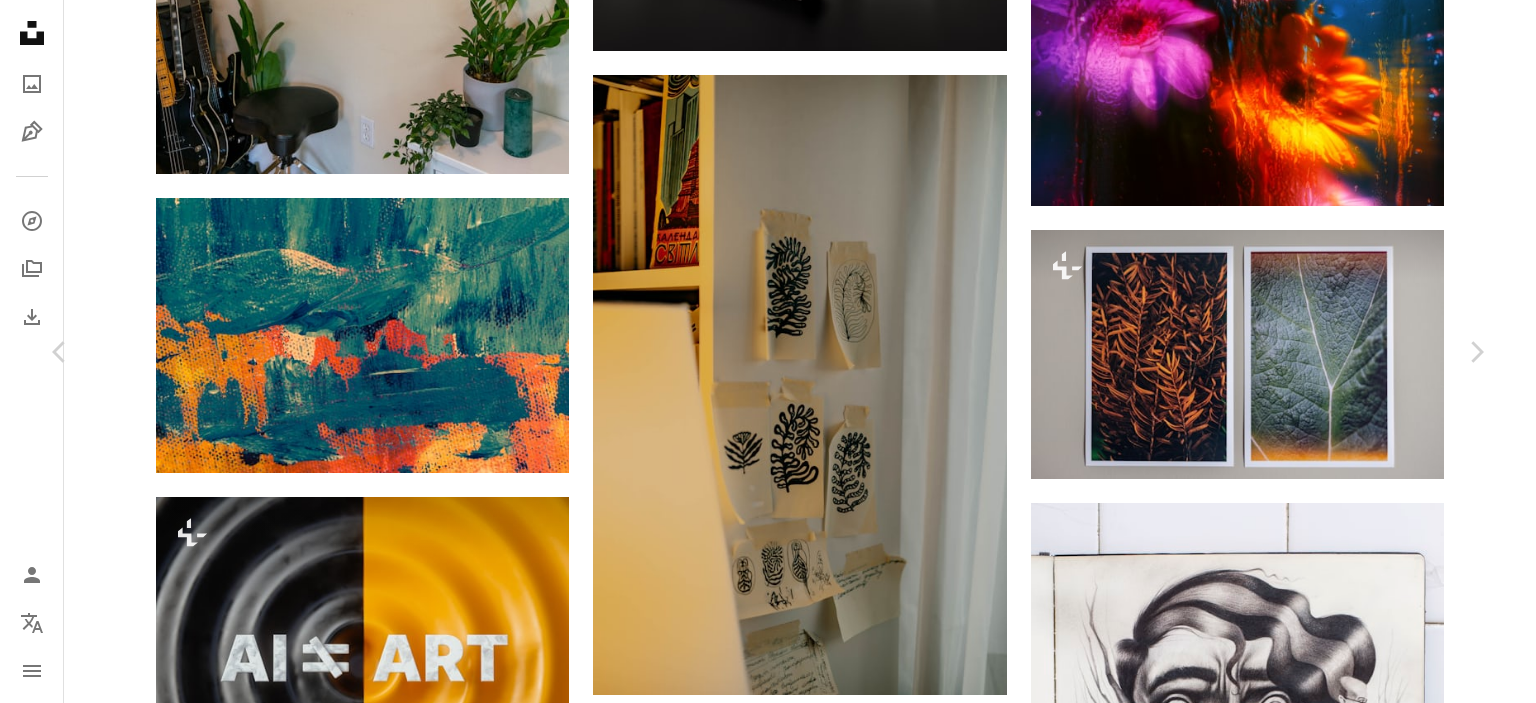 scroll, scrollTop: 1911, scrollLeft: 0, axis: vertical 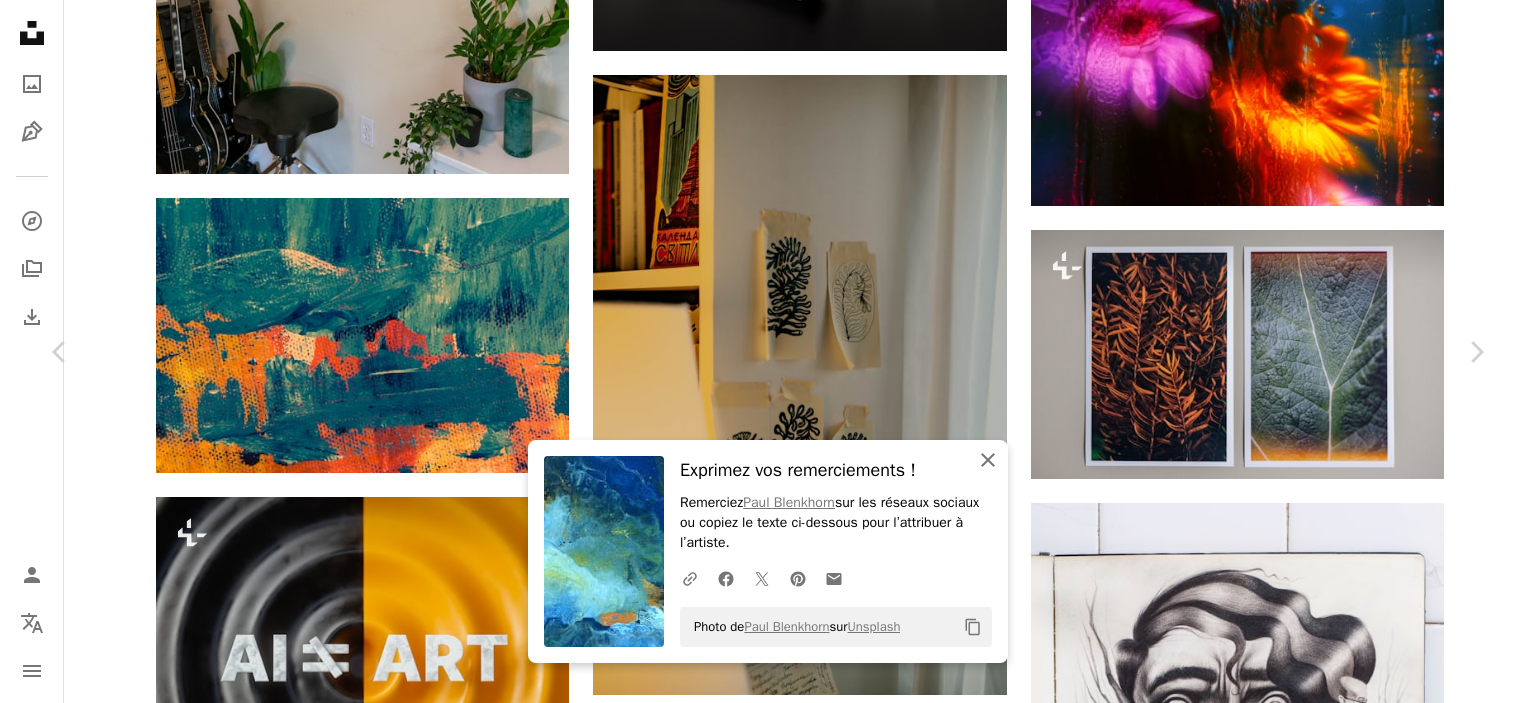 click on "An X shape" 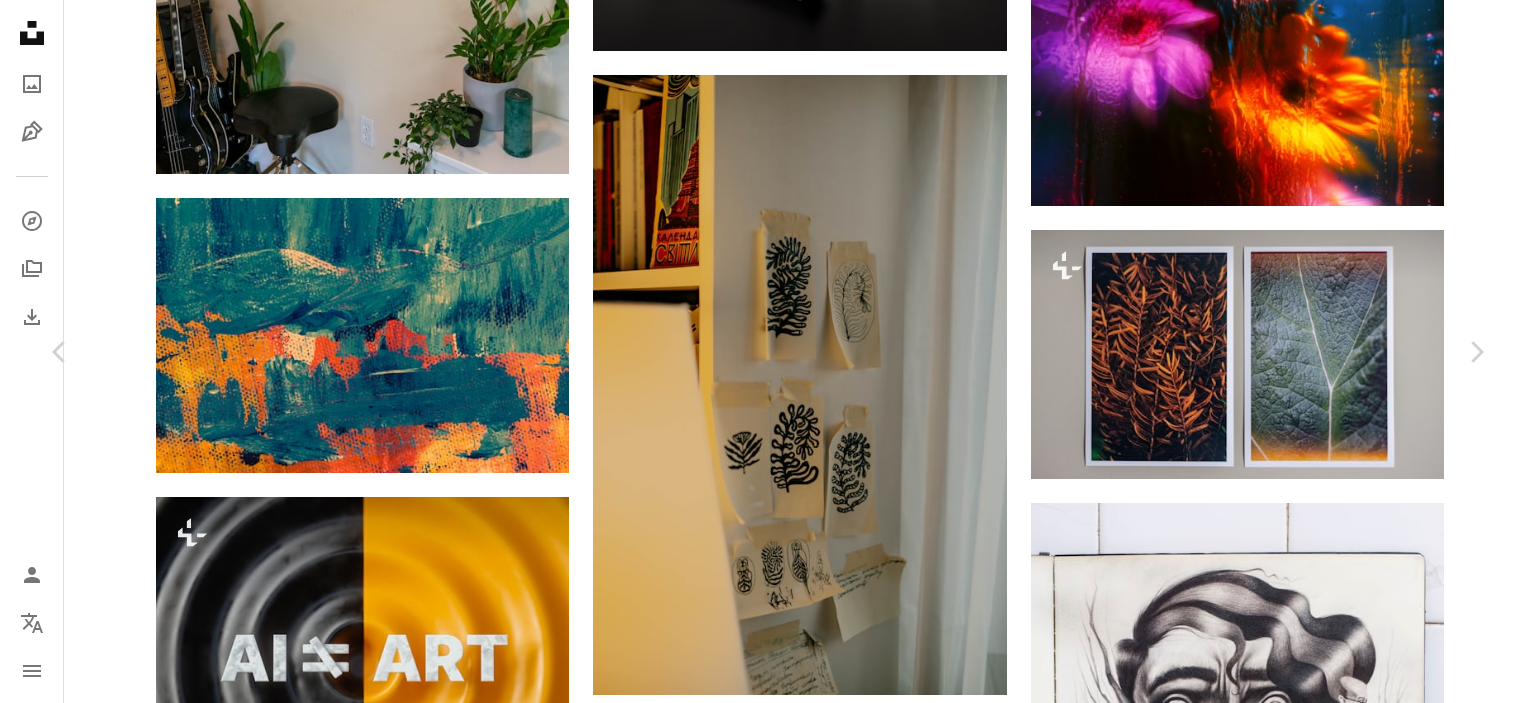 scroll, scrollTop: 7518, scrollLeft: 0, axis: vertical 